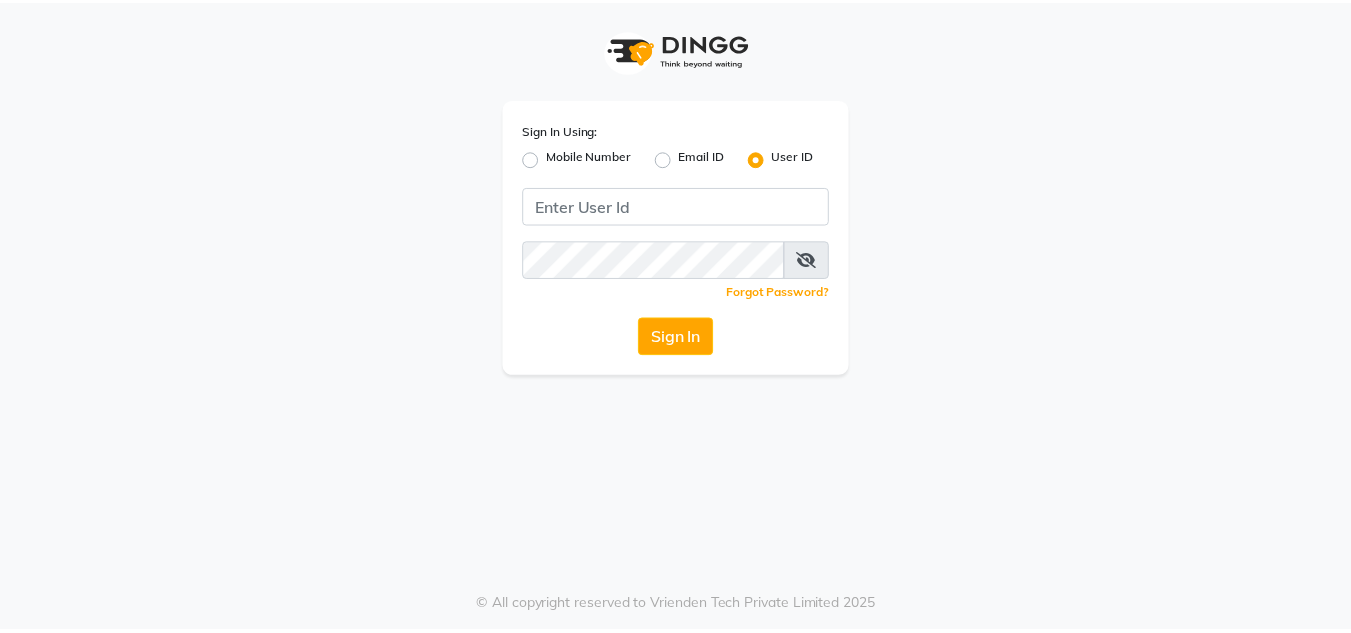 scroll, scrollTop: 0, scrollLeft: 0, axis: both 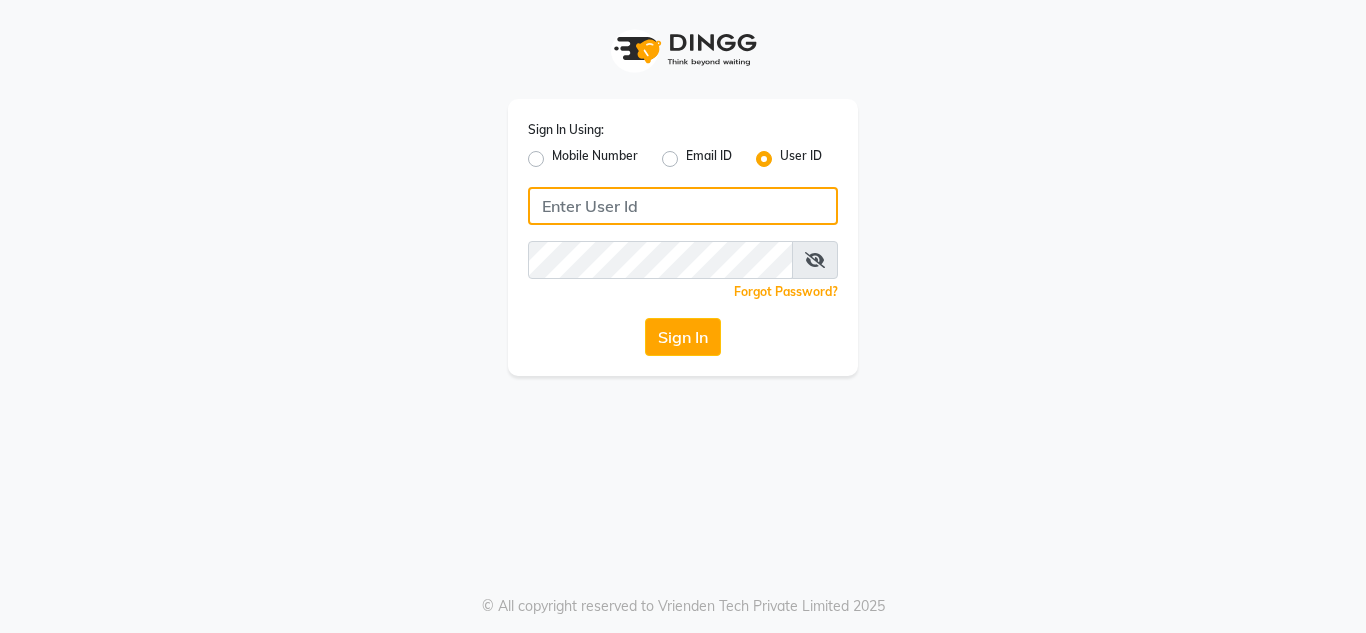 click 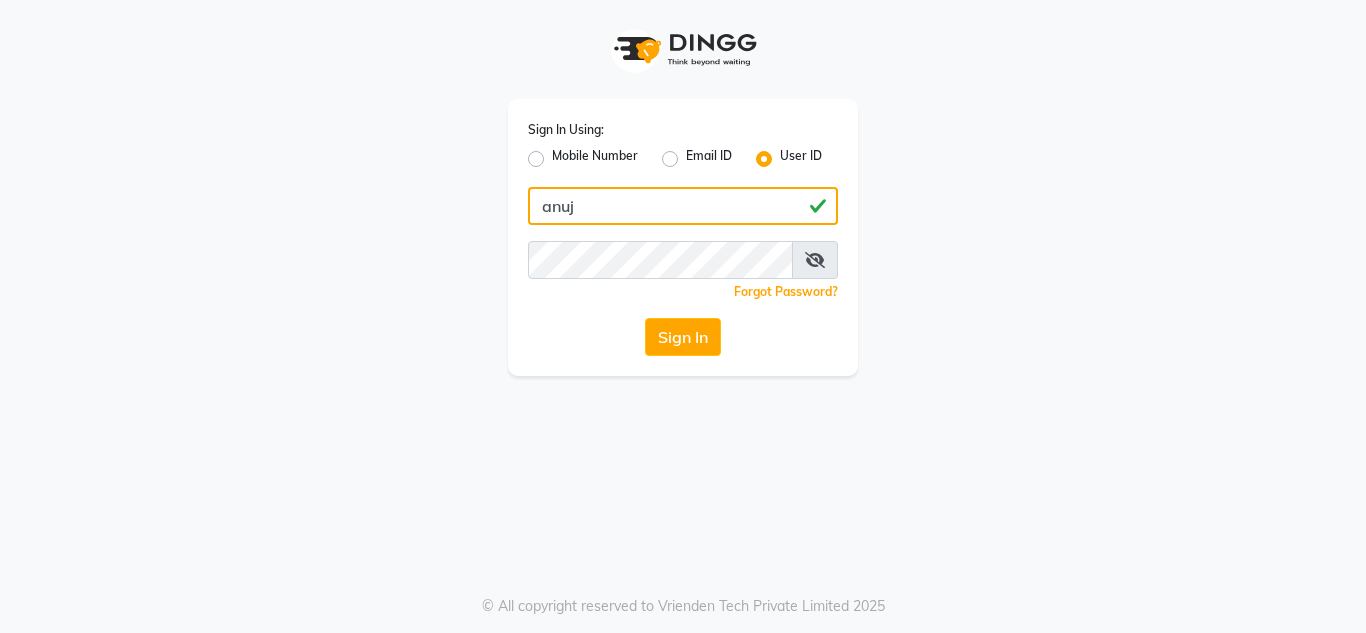 type on "anuj" 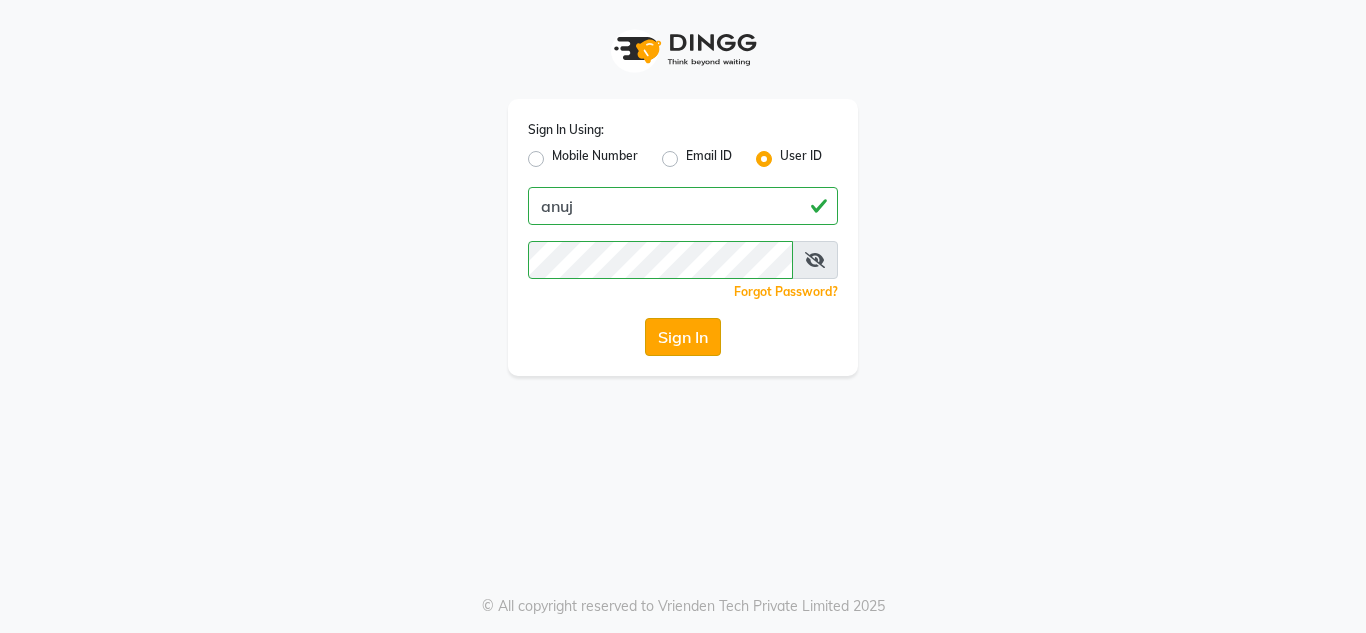 click on "Sign In" 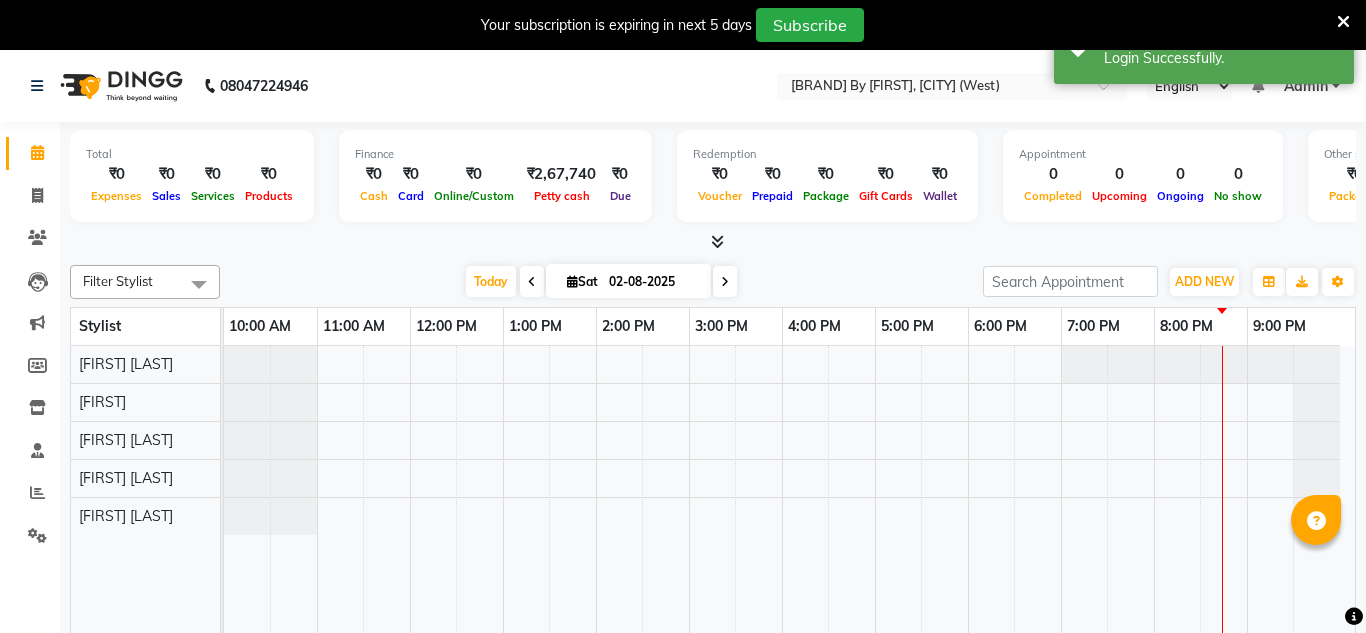 select on "en" 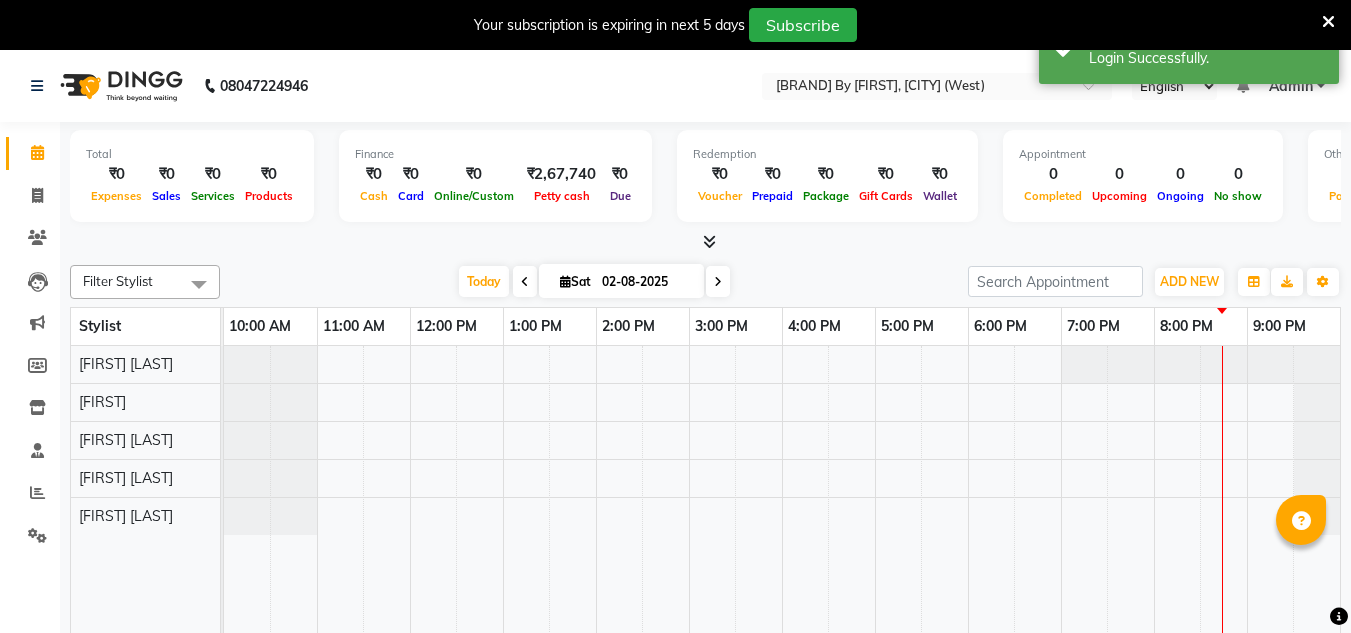 scroll, scrollTop: 0, scrollLeft: 0, axis: both 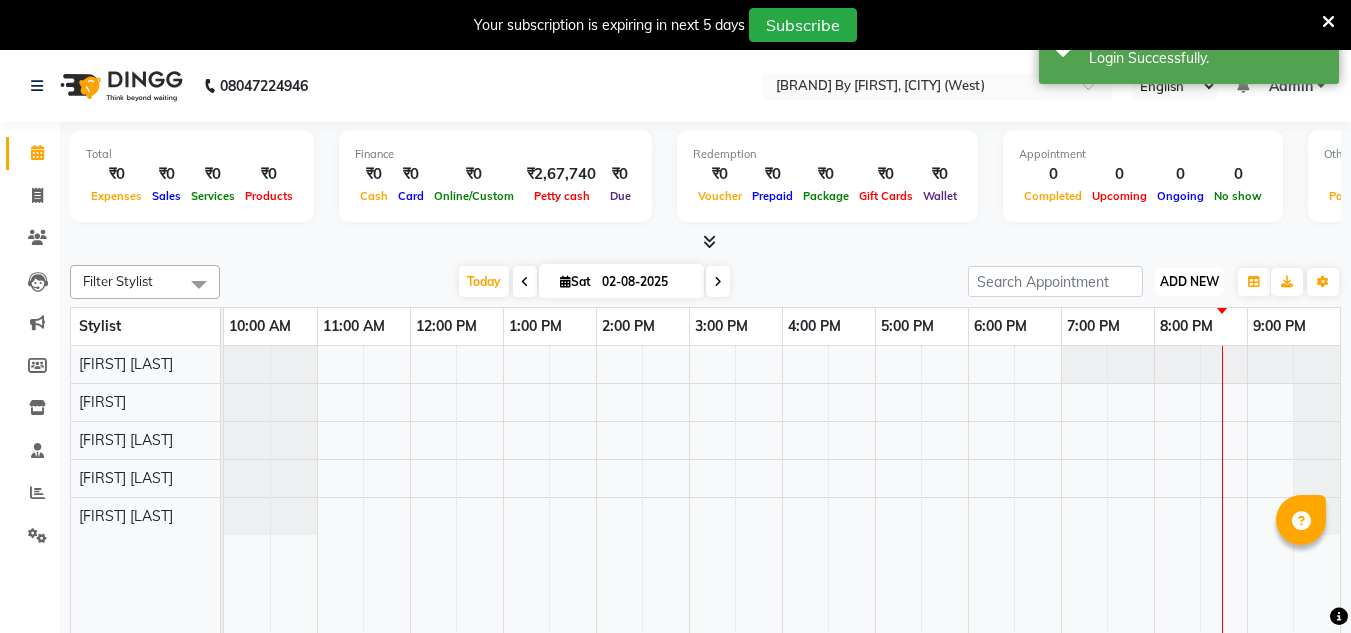 click on "ADD NEW" at bounding box center [1189, 281] 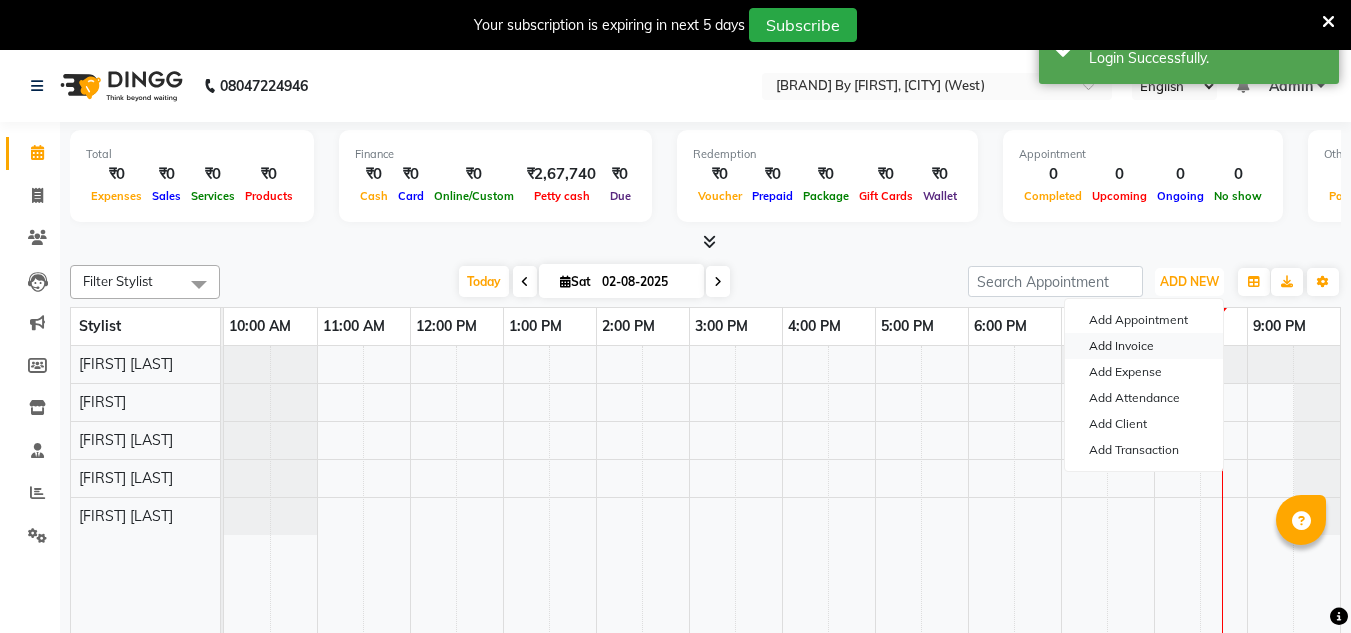 scroll, scrollTop: 0, scrollLeft: 0, axis: both 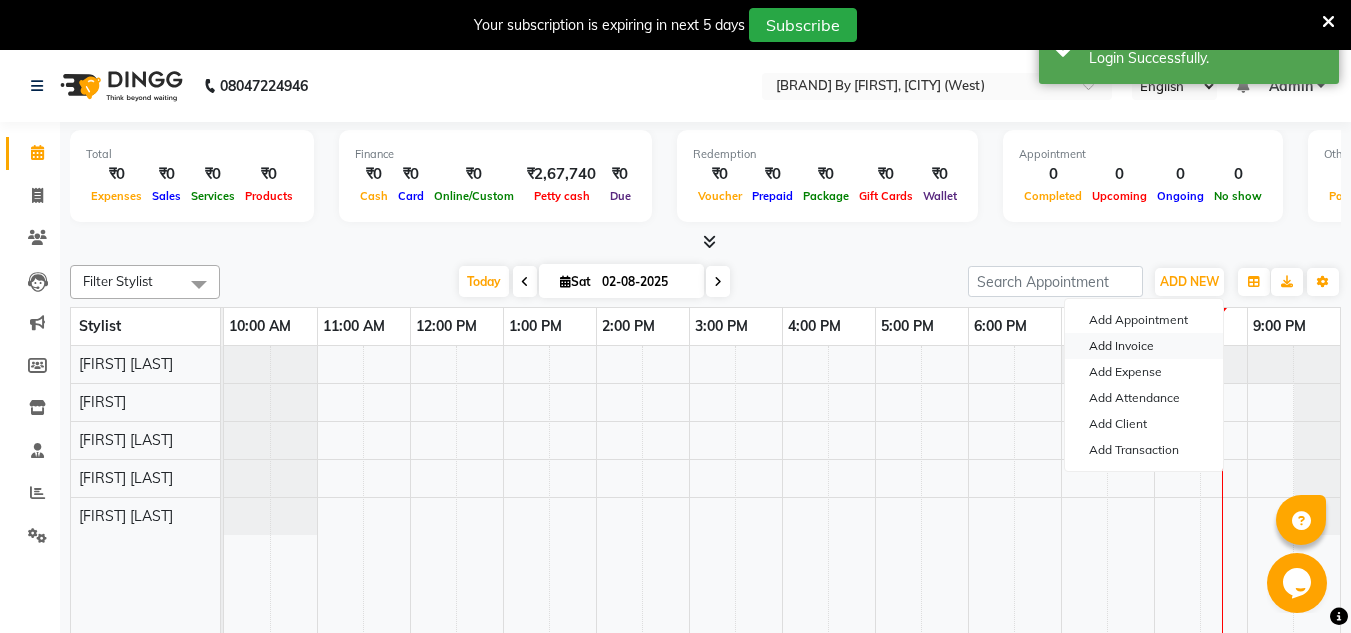 click on "Add Invoice" at bounding box center (1144, 346) 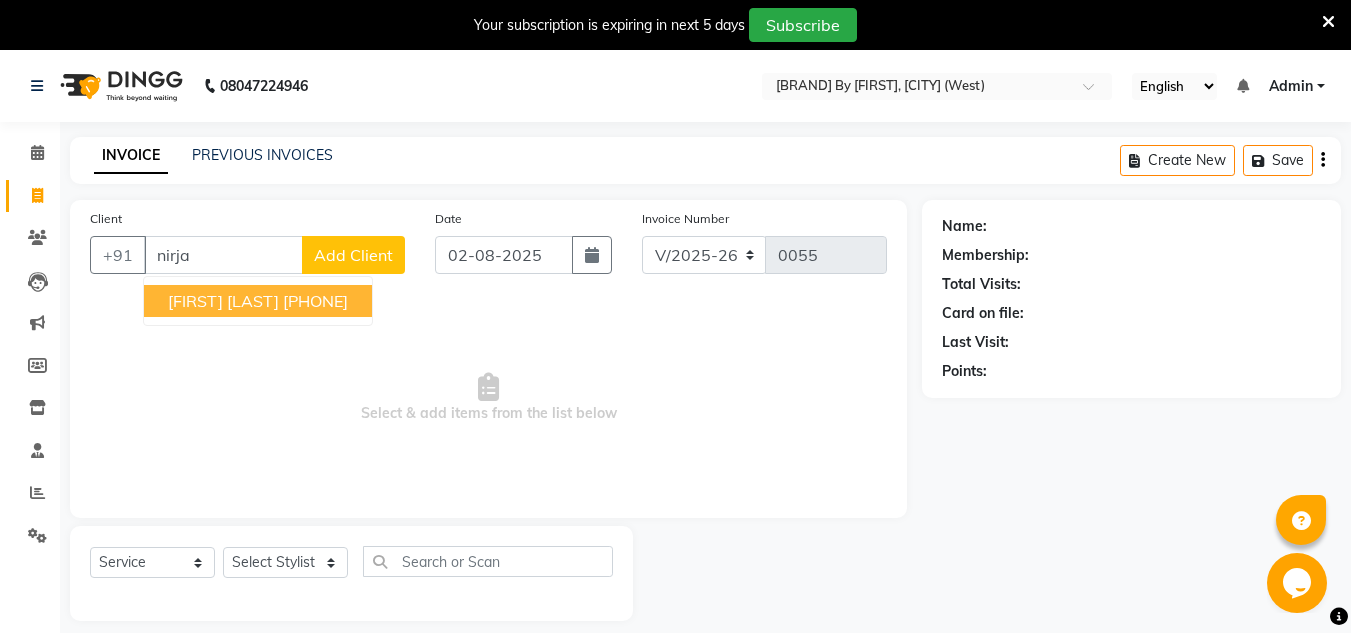 click on "[FIRST] [LAST]" at bounding box center (223, 301) 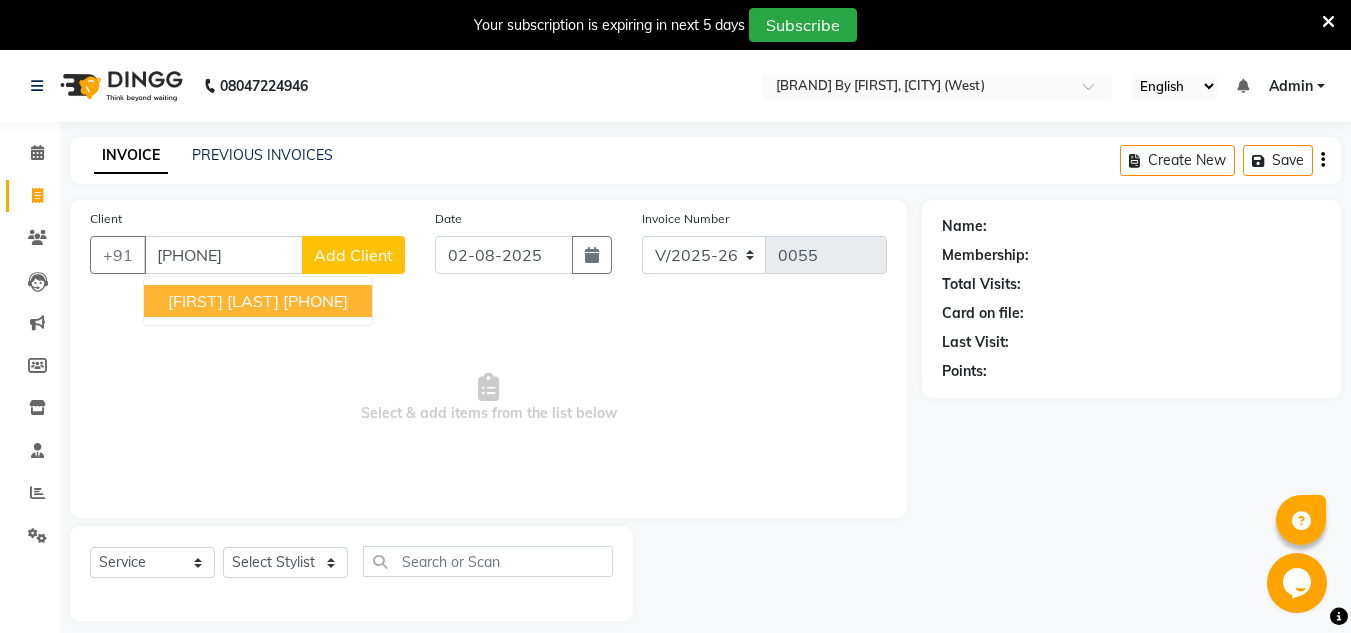 type on "[PHONE]" 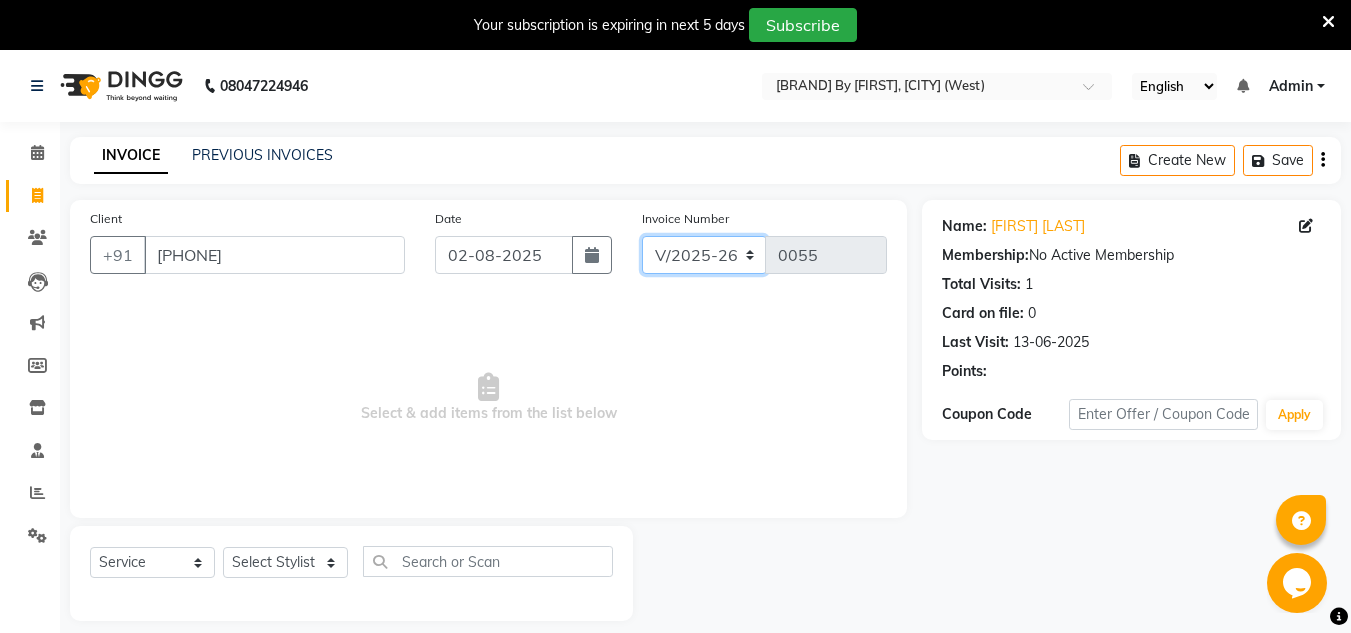 click on "V/2025 V/2025-26" 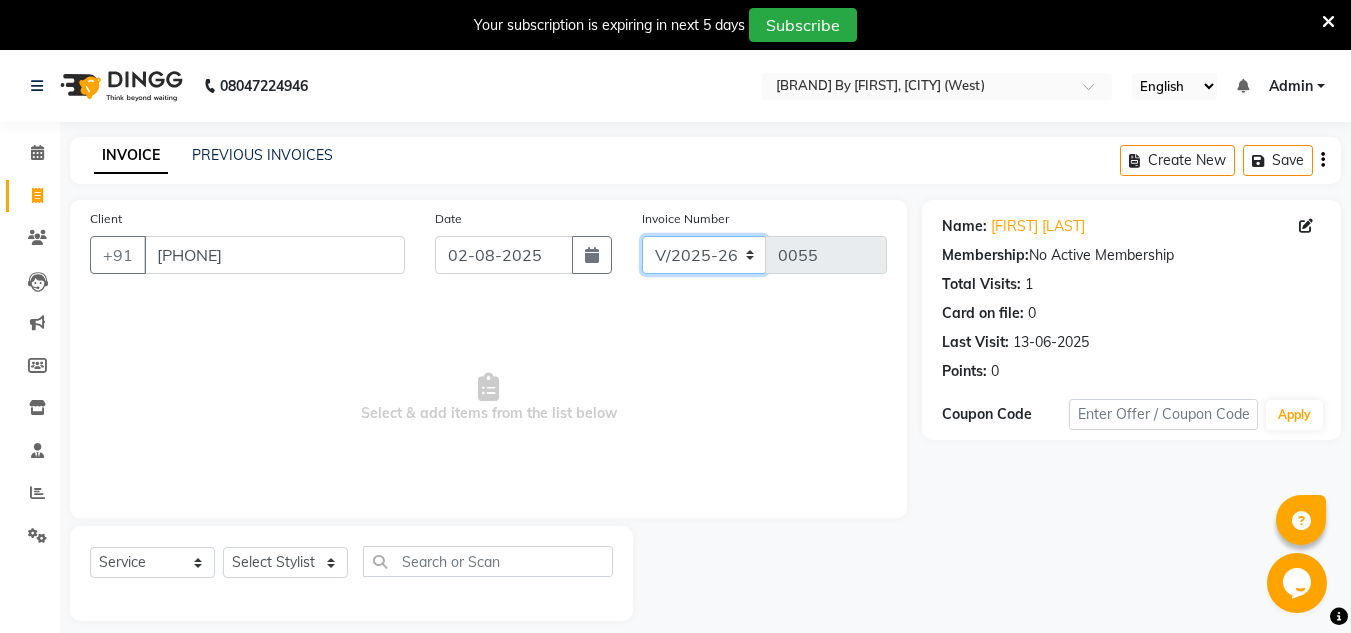 select on "6696" 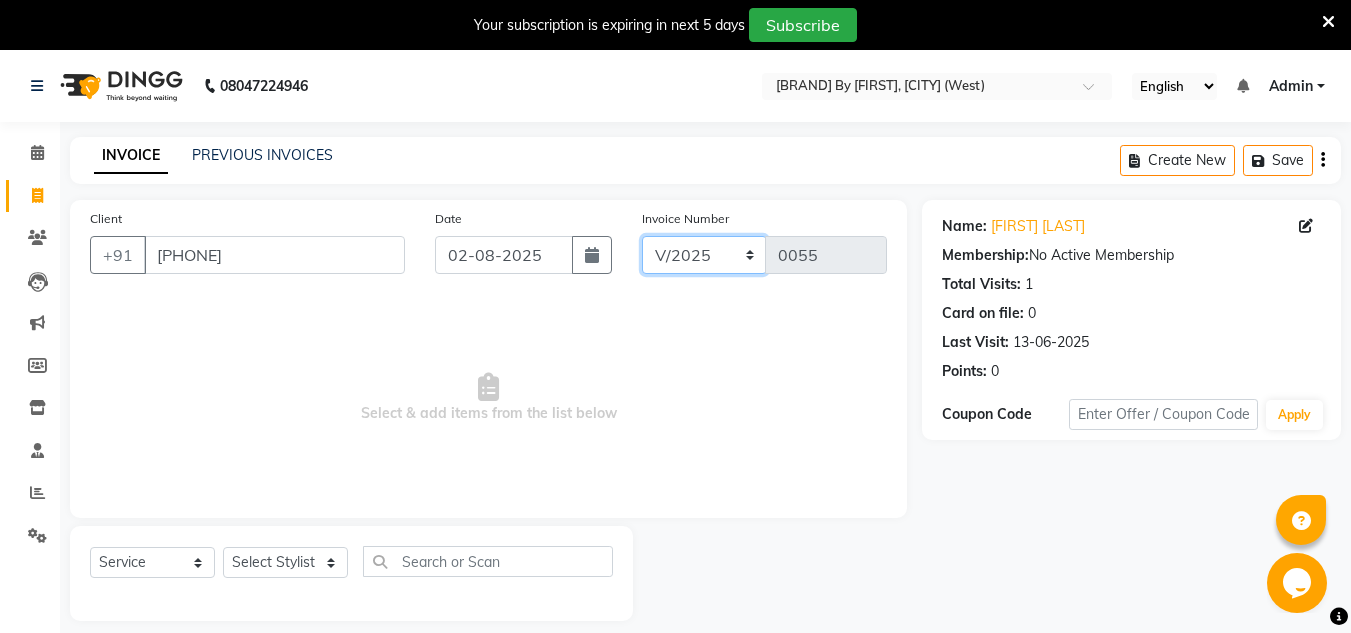 click on "V/2025 V/2025-26" 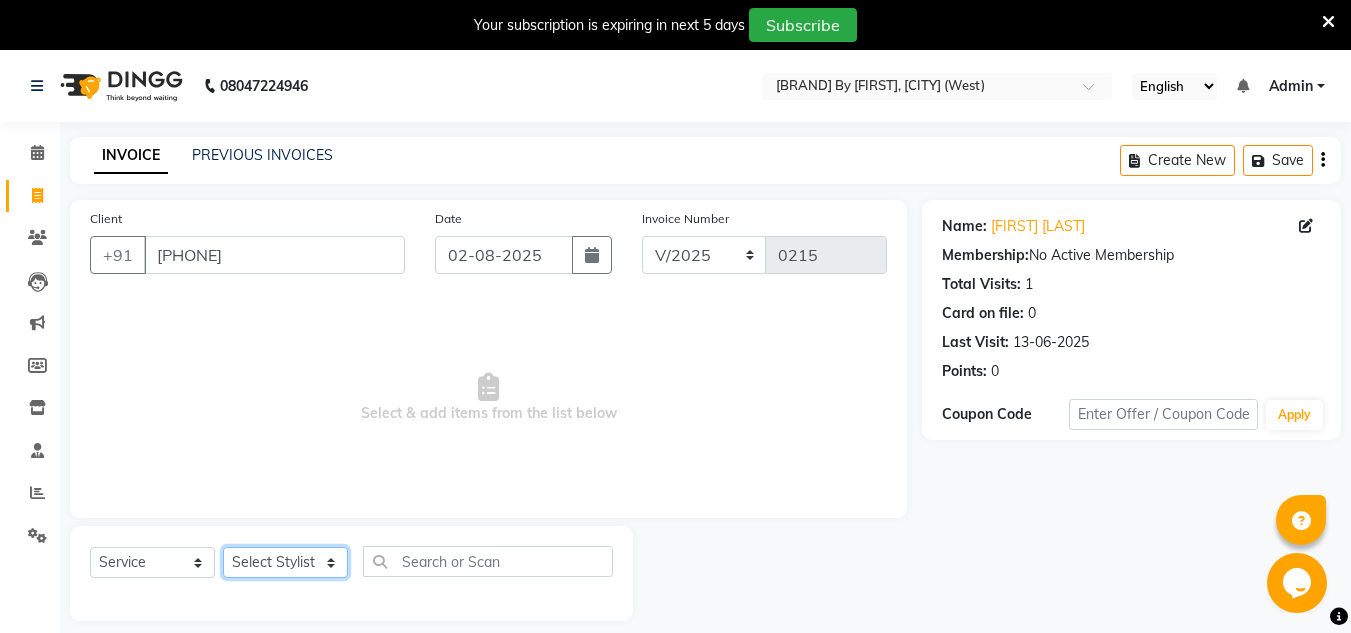 click on "Select Stylist [FIRST] [LAST] [FIRST] [FIRST] [FIRST] [LAST] [FIRST] [LAST]" 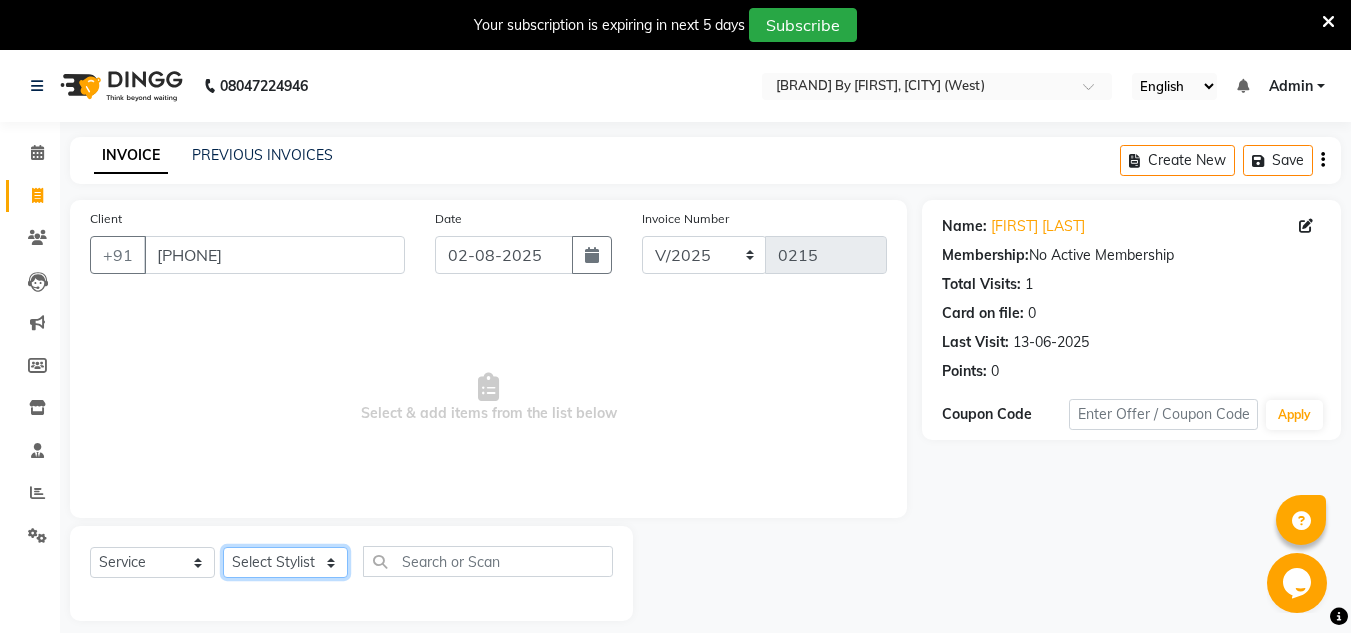 select on "66439" 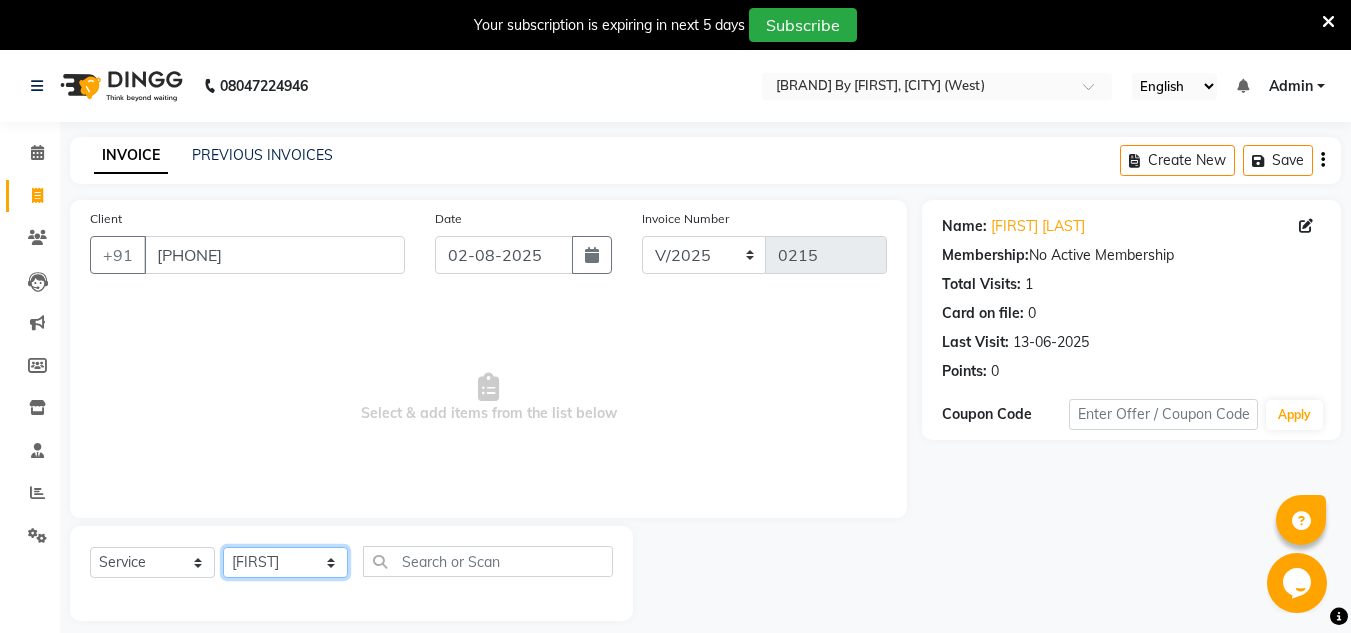 click on "Select Stylist [FIRST] [LAST] [FIRST] [FIRST] [FIRST] [LAST] [FIRST] [LAST]" 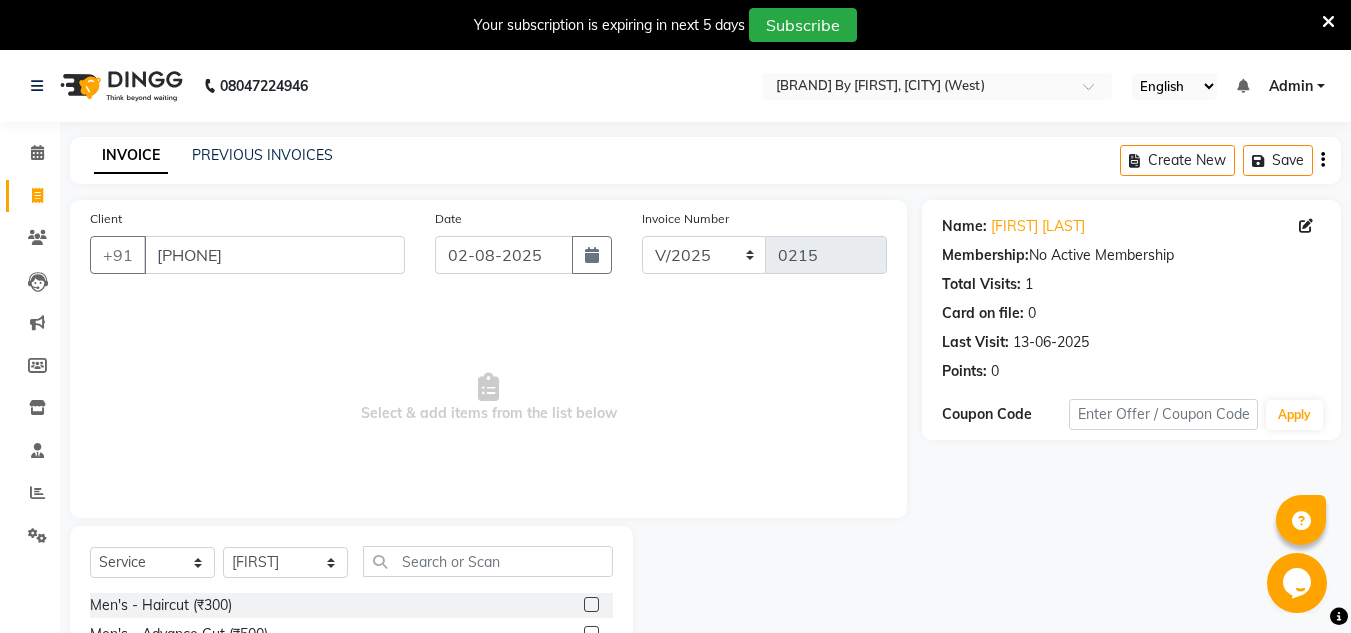 drag, startPoint x: 1347, startPoint y: 282, endPoint x: 1354, endPoint y: 344, distance: 62.39391 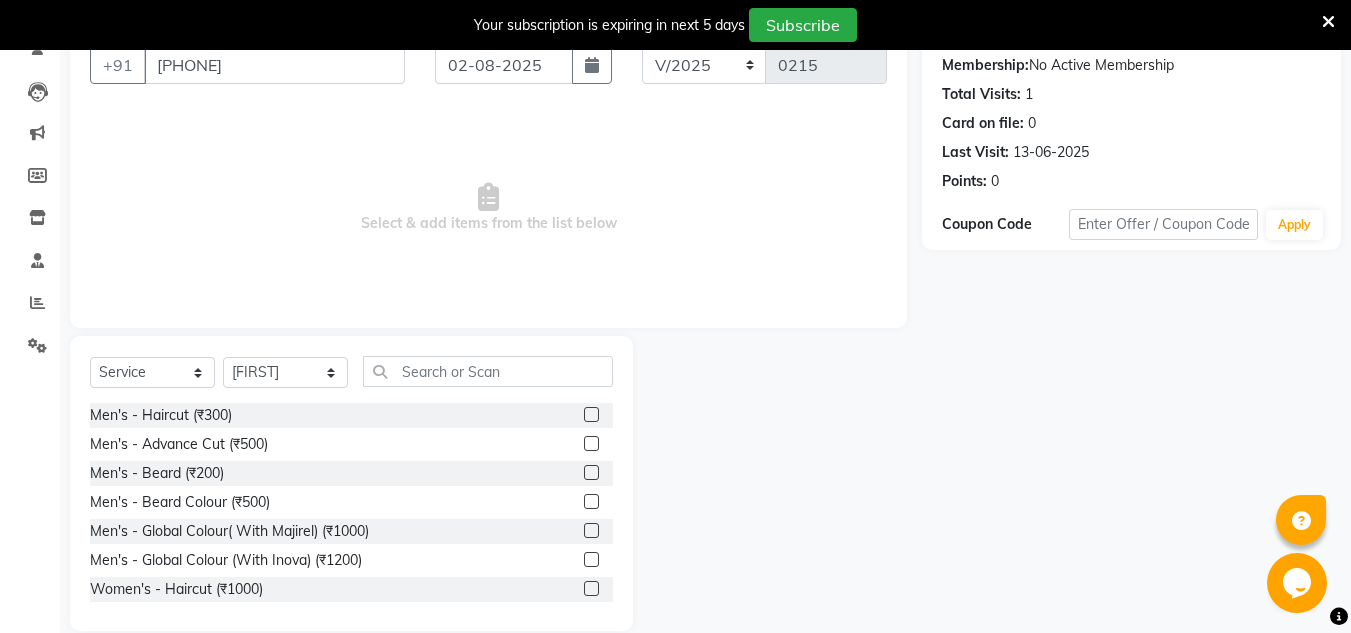 scroll, scrollTop: 218, scrollLeft: 0, axis: vertical 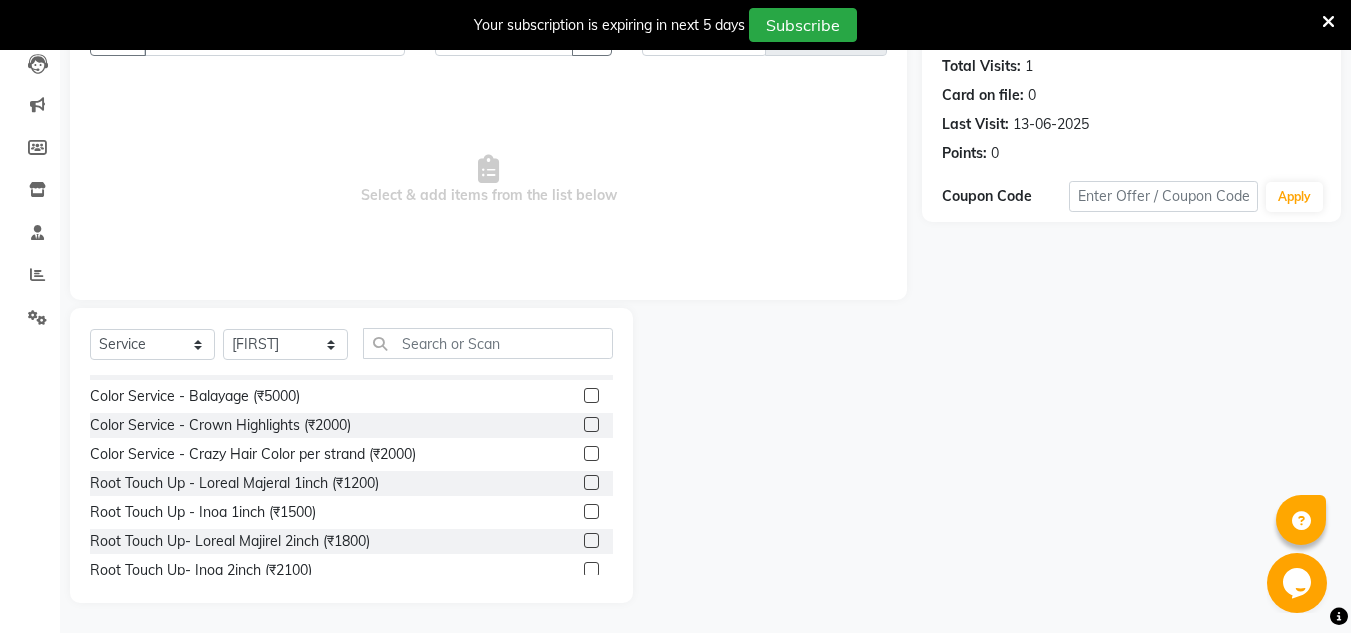click 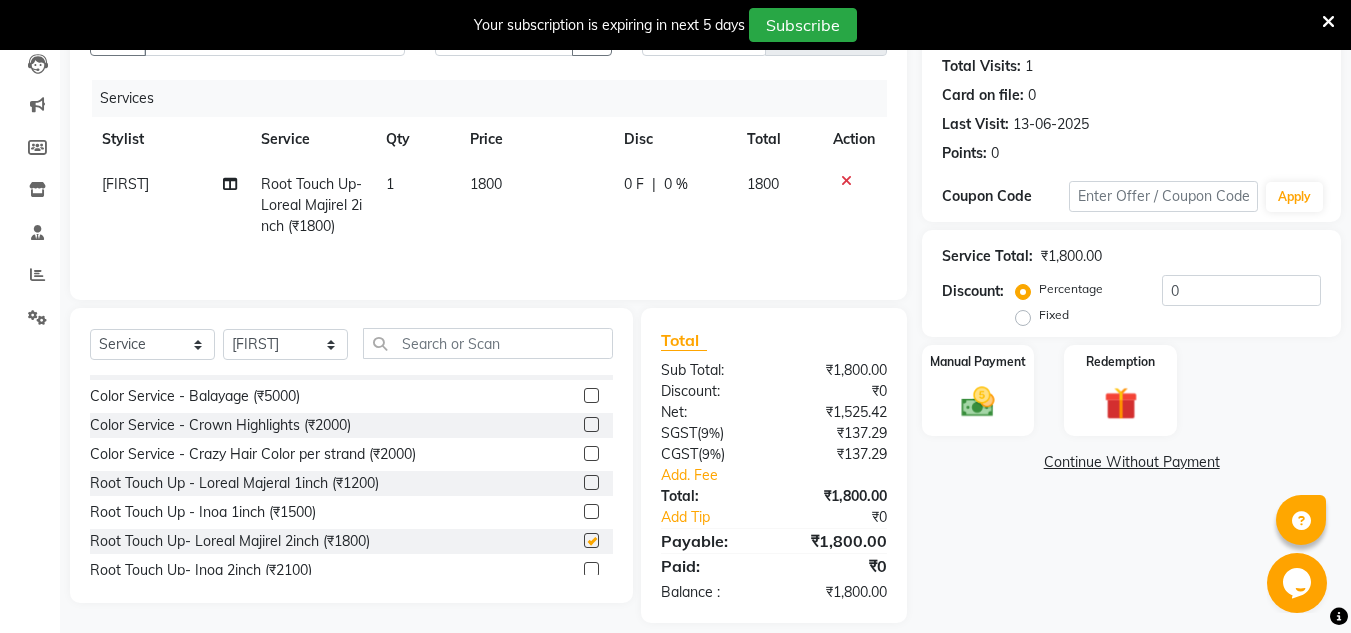 checkbox on "false" 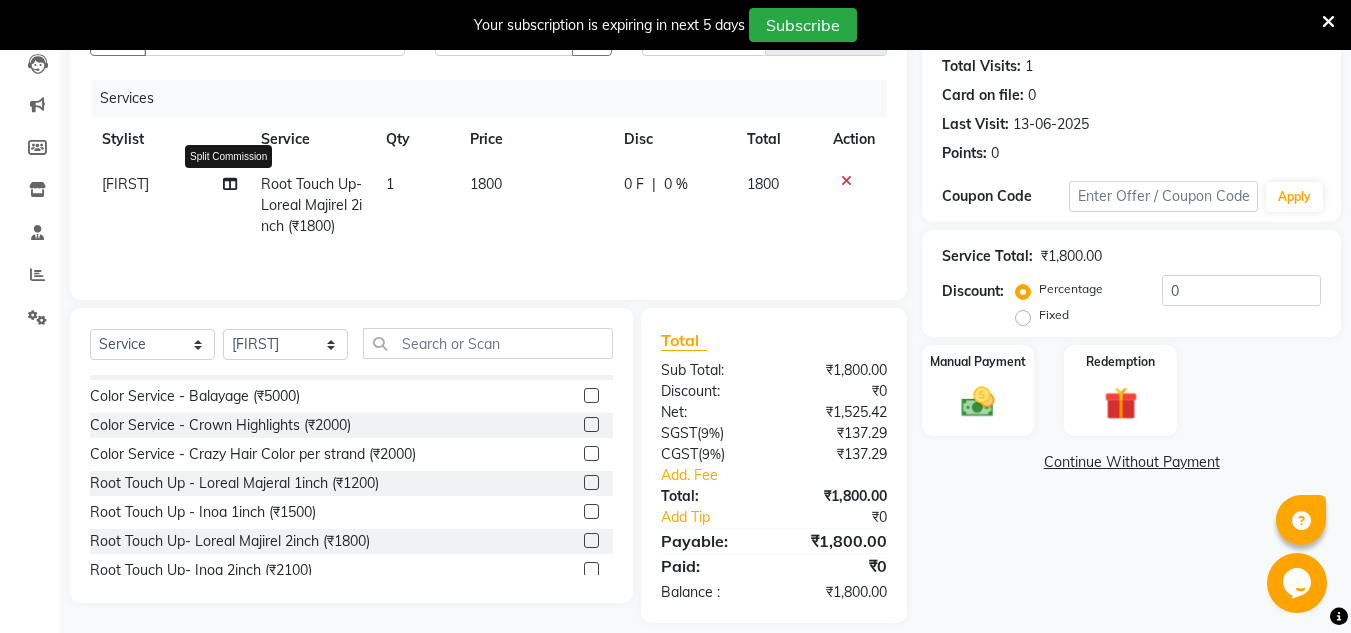 click 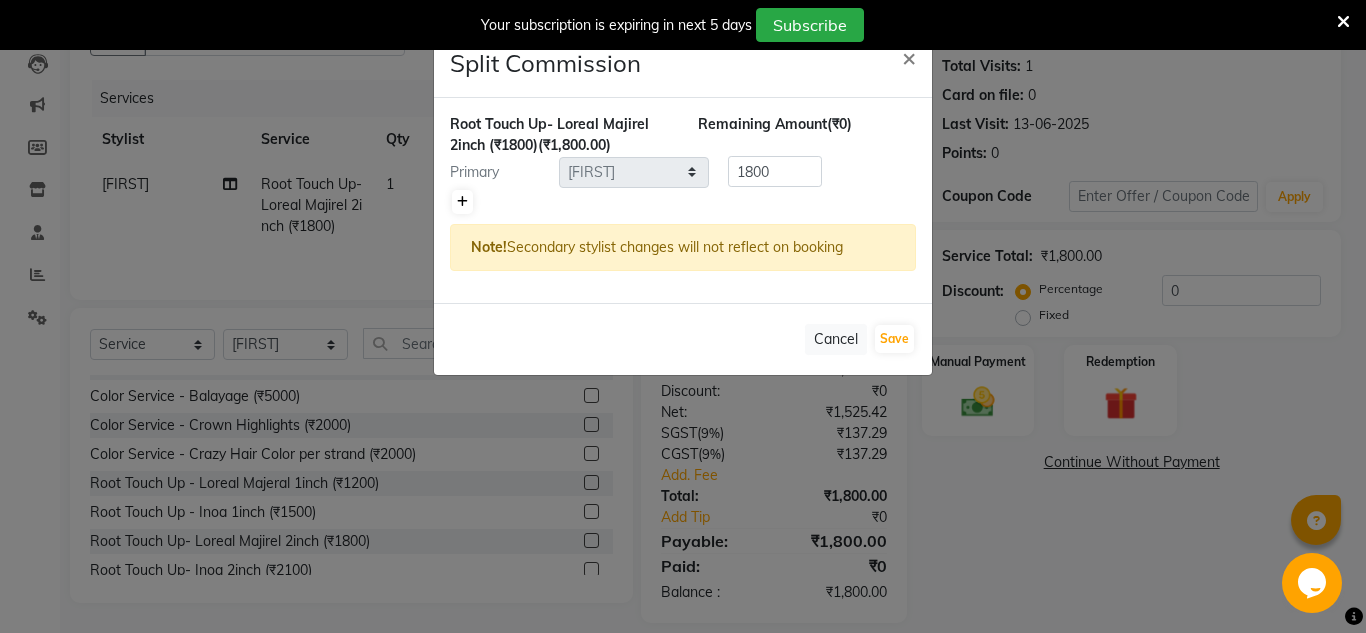 click 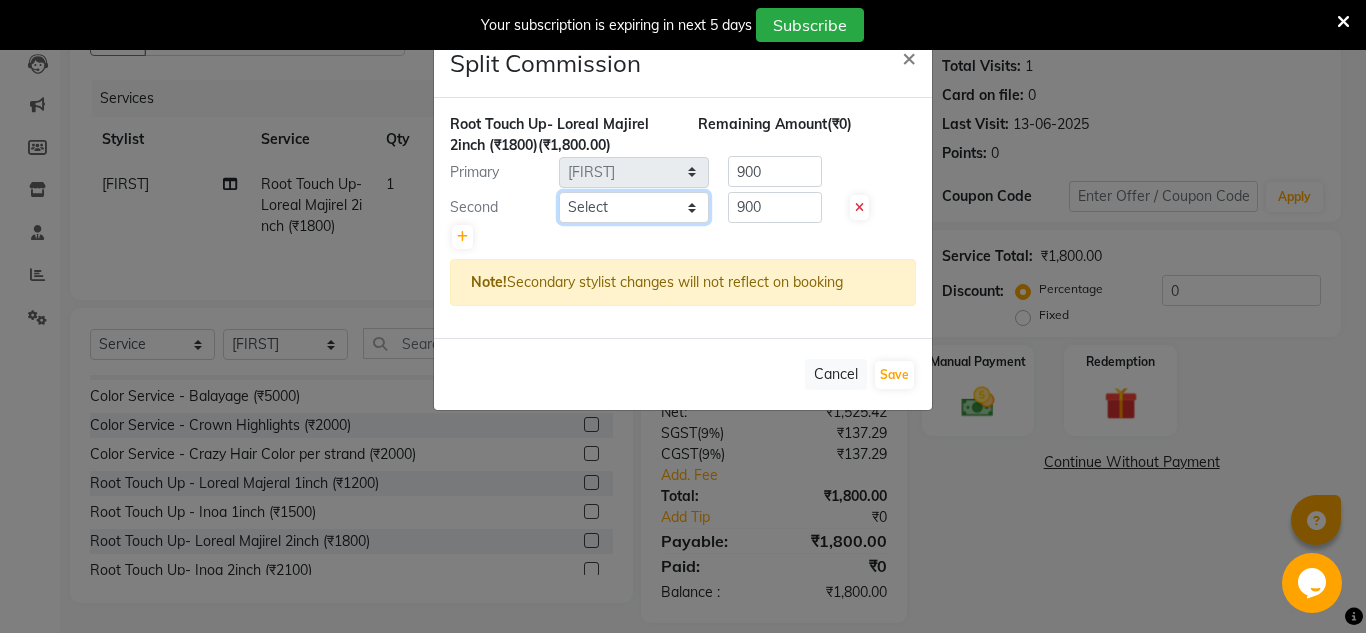 click on "Select [FIRST] [LAST] [FIRST] [FIRST] [LAST] [FIRST] [LAST] [FIRST] [LAST]" 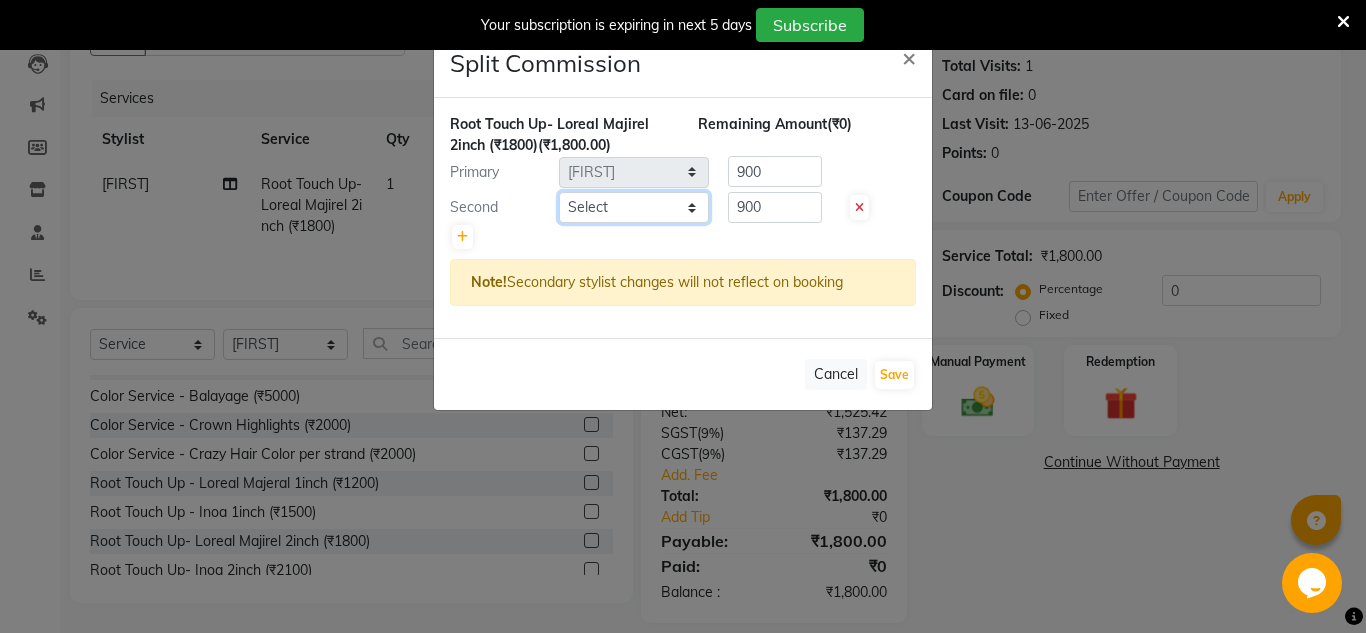 select on "65235" 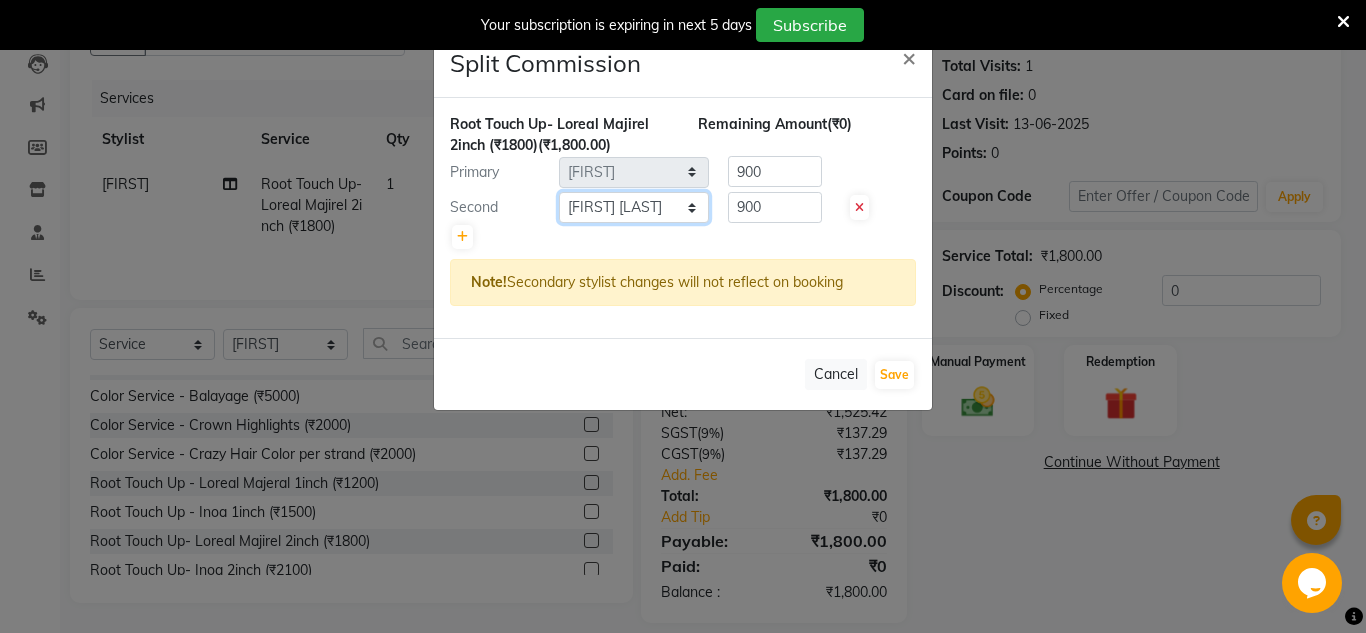 click on "Select [FIRST] [LAST] [FIRST] [FIRST] [LAST] [FIRST] [LAST] [FIRST] [LAST]" 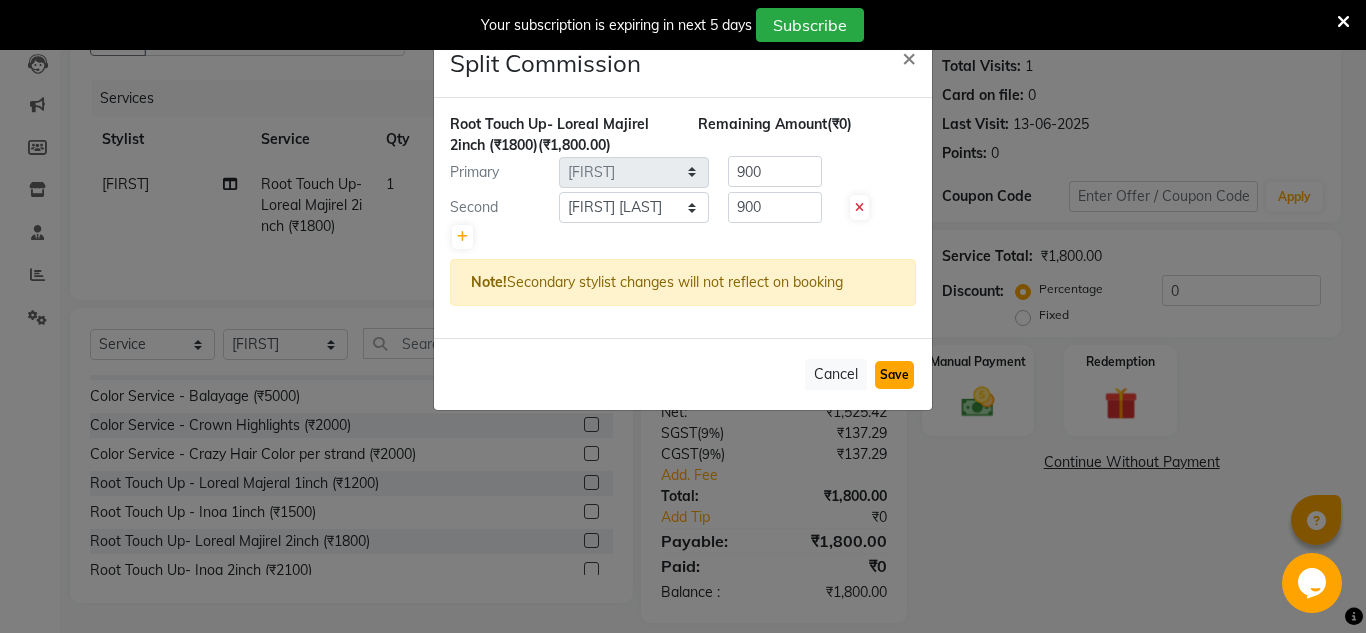 click on "Save" 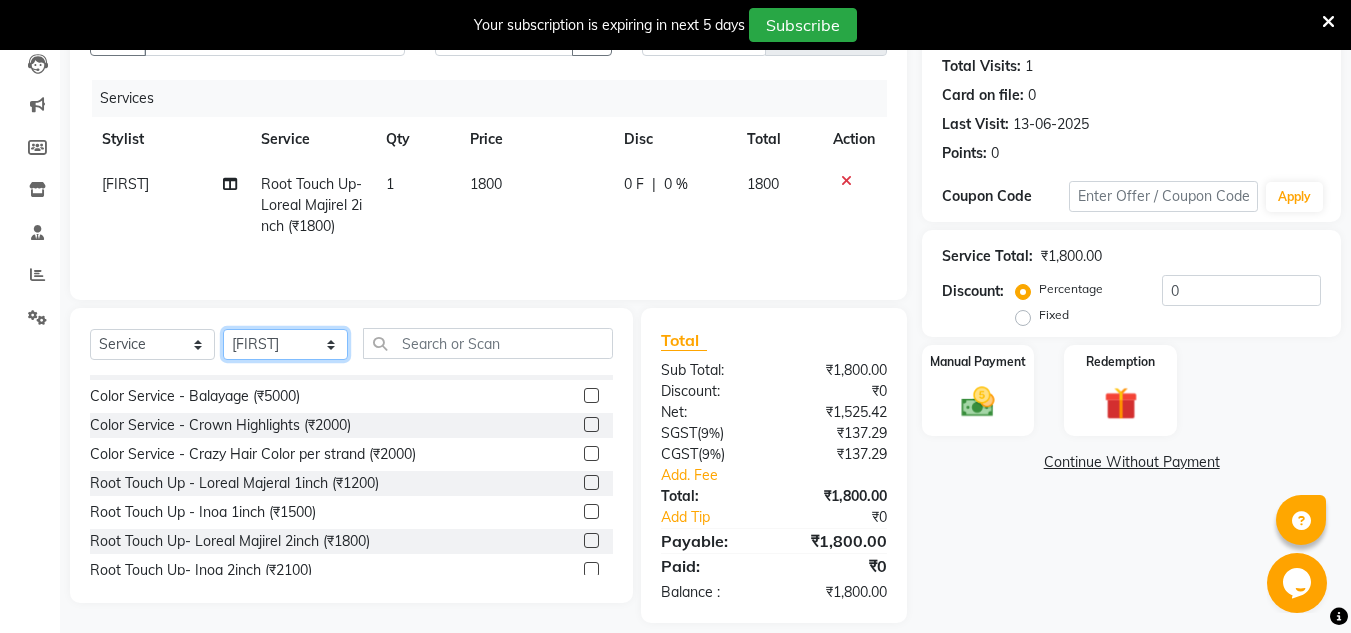 click on "Select Stylist [FIRST] [LAST] [FIRST] [FIRST] [FIRST] [LAST] [FIRST] [LAST]" 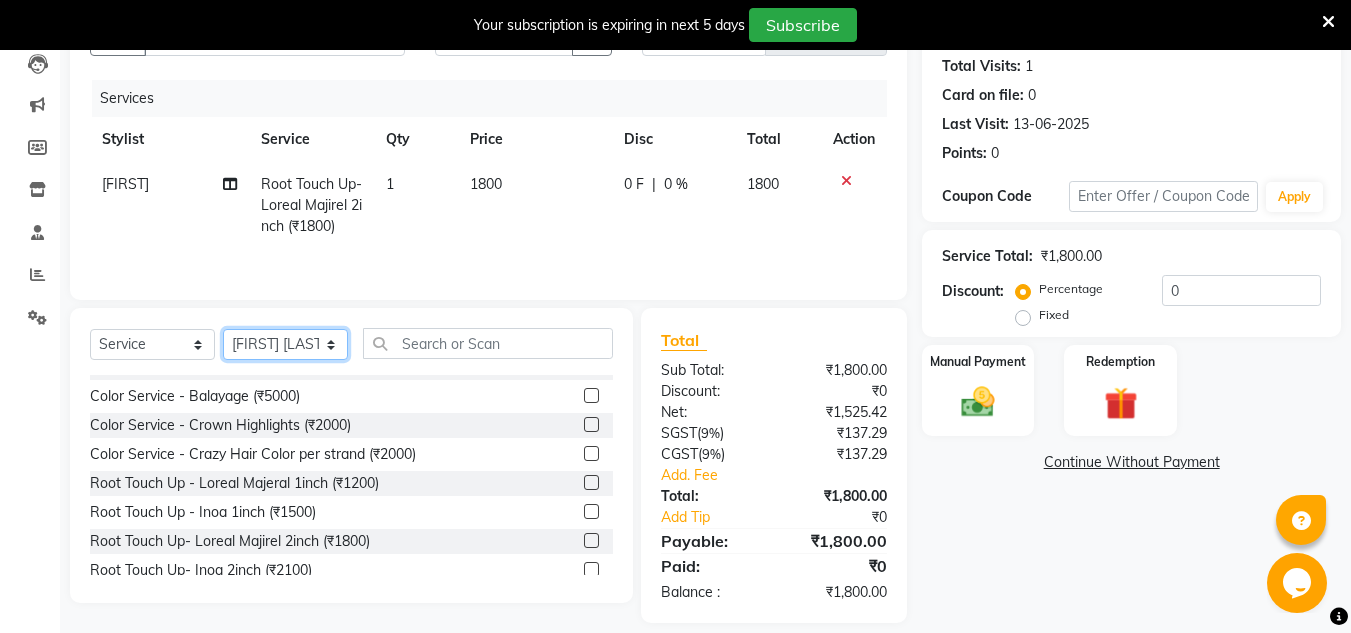 click on "Select Stylist [FIRST] [LAST] [FIRST] [FIRST] [FIRST] [LAST] [FIRST] [LAST]" 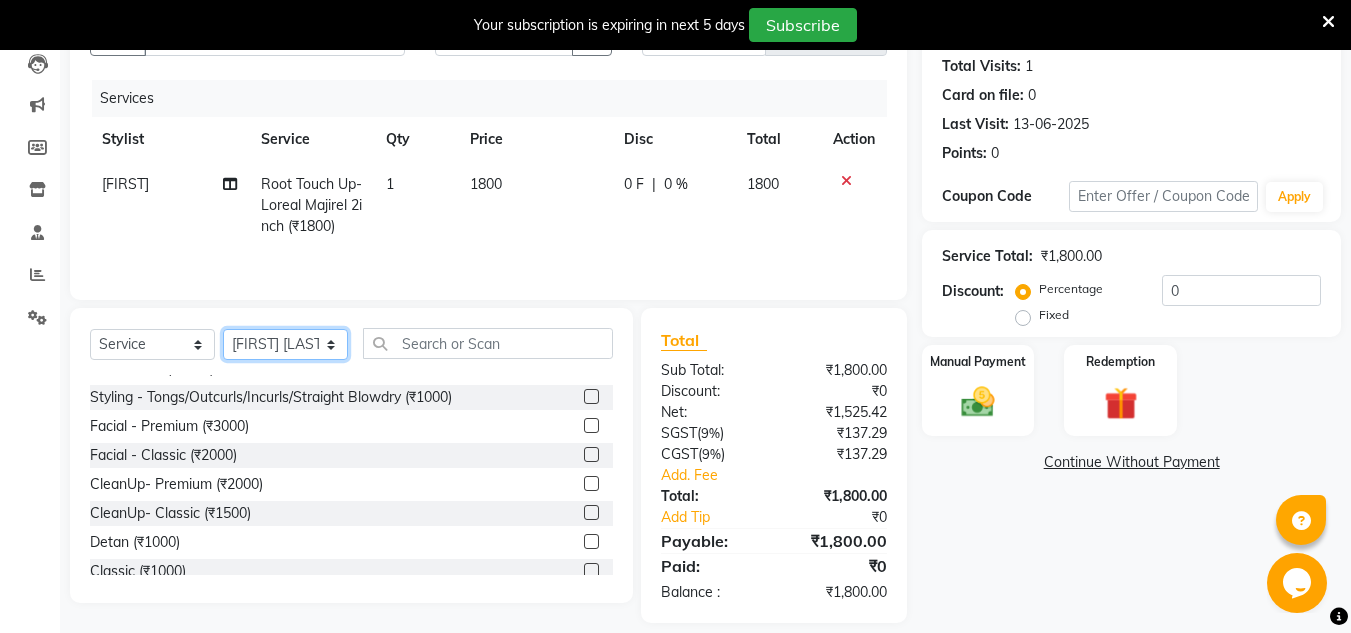 scroll, scrollTop: 1453, scrollLeft: 0, axis: vertical 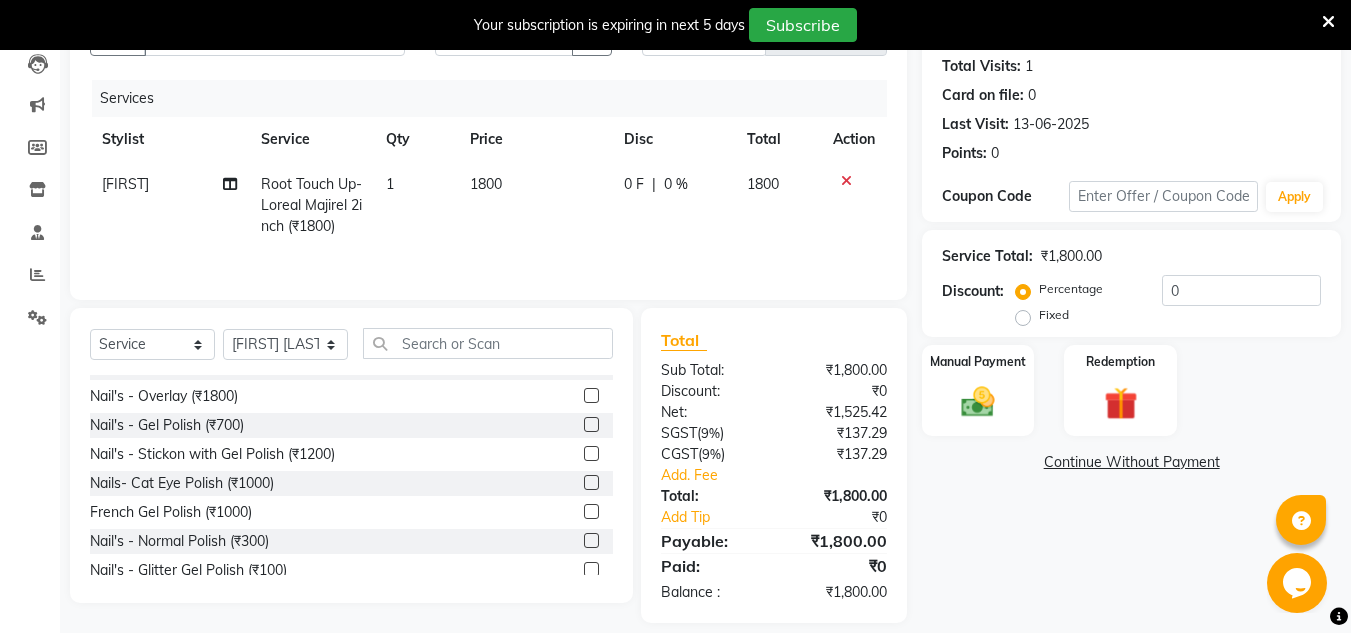 click 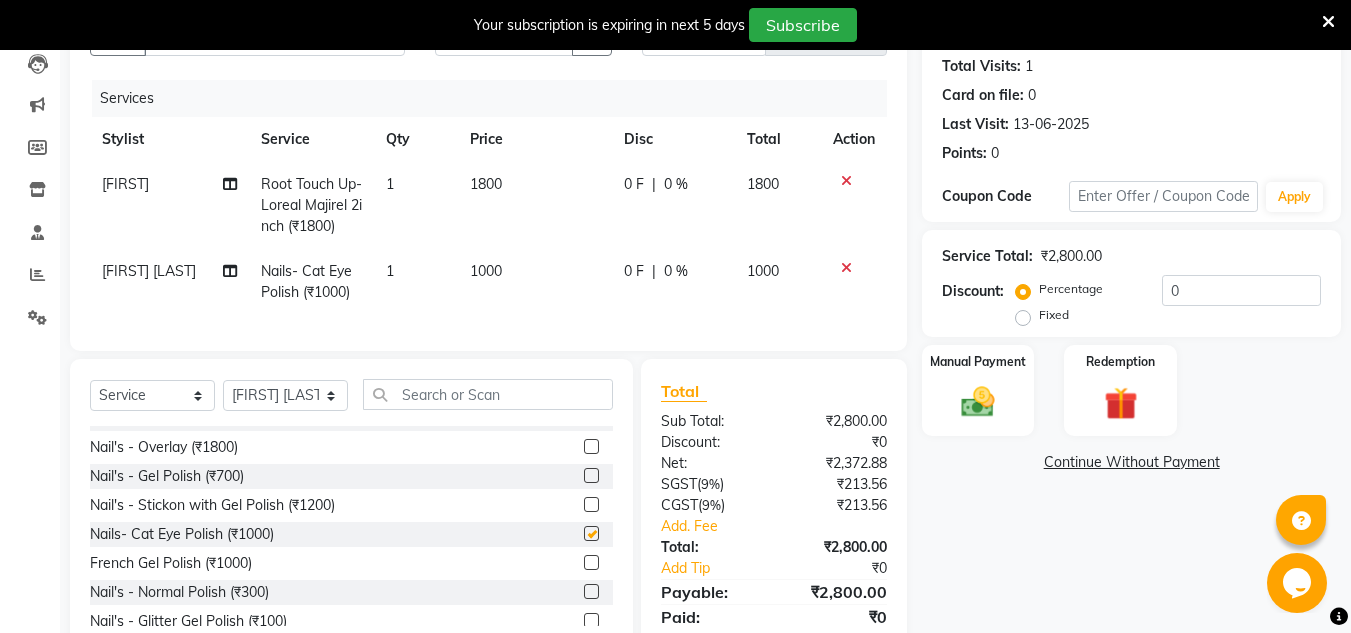 checkbox on "false" 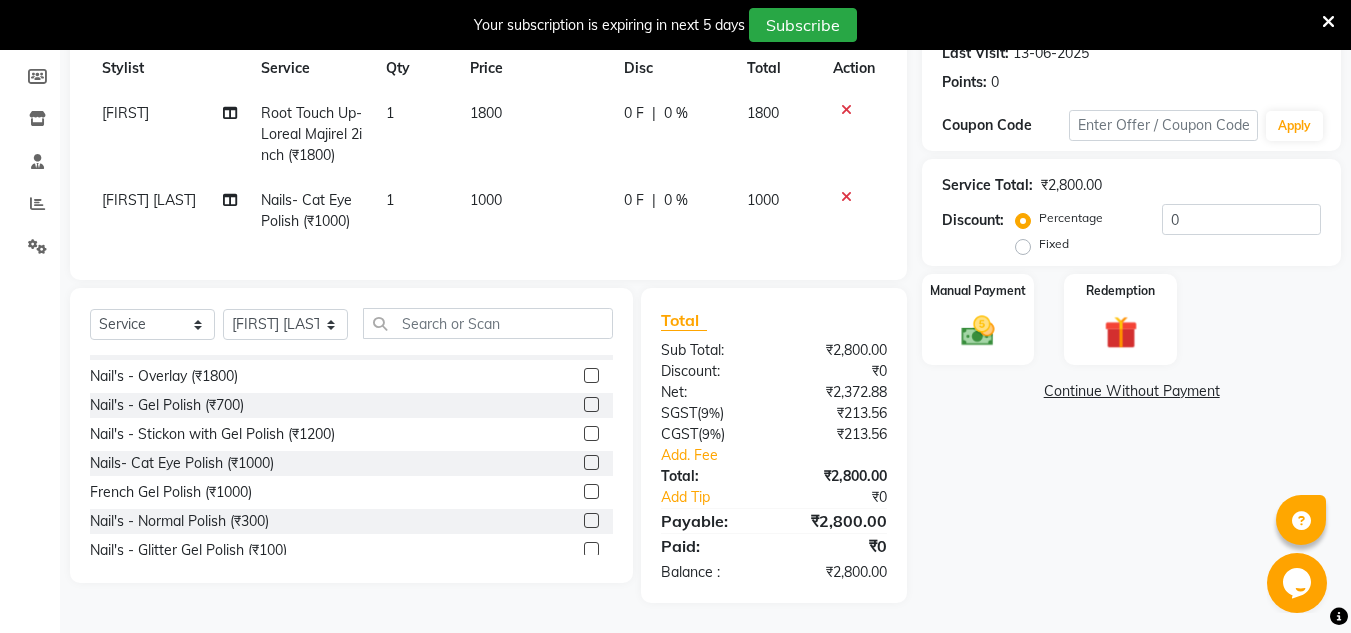 scroll, scrollTop: 304, scrollLeft: 0, axis: vertical 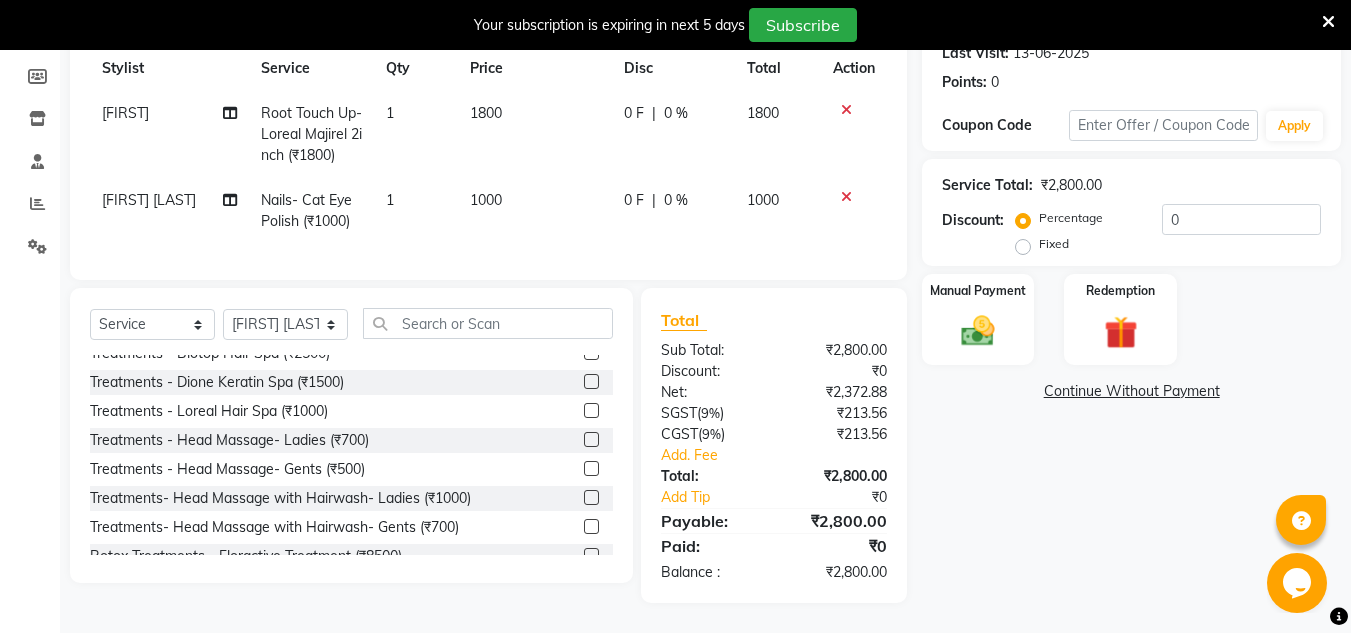 click 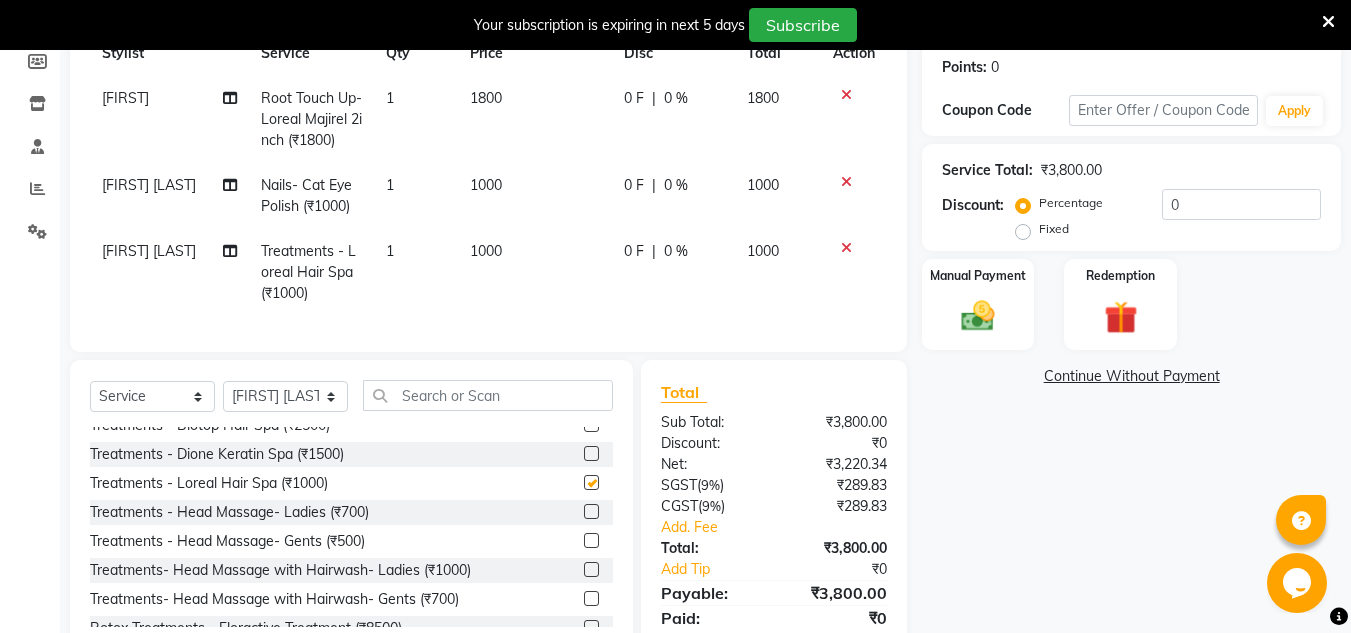 checkbox on "false" 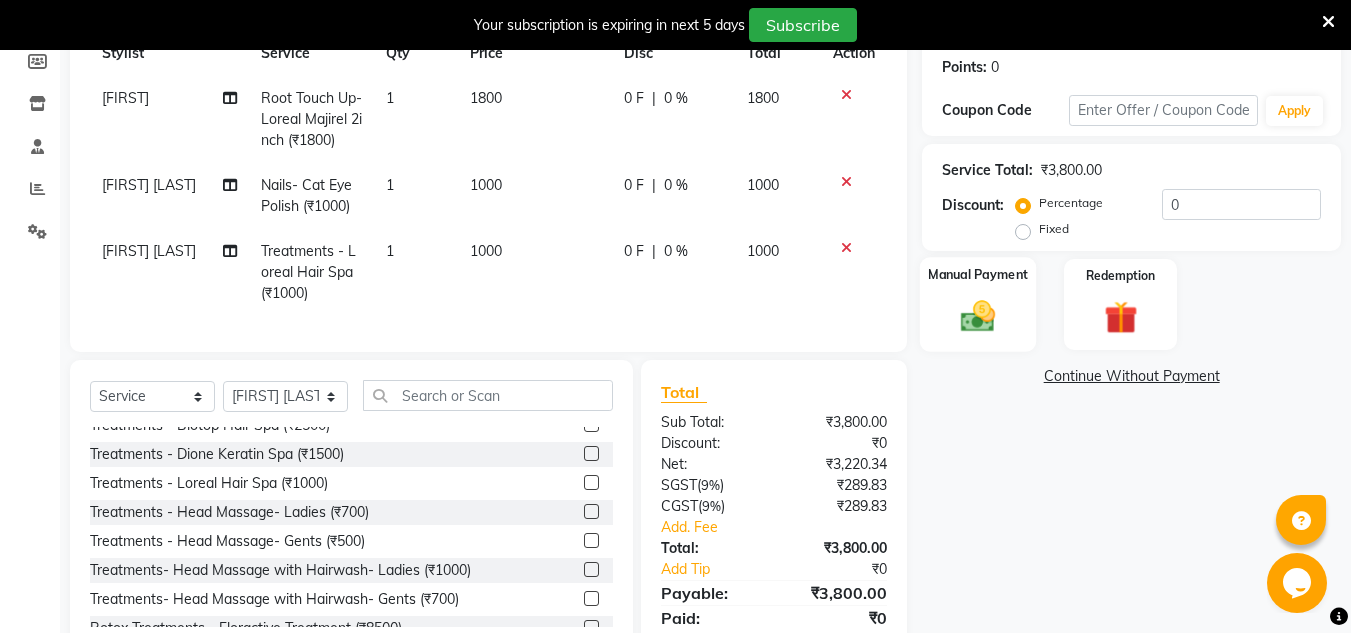click on "Manual Payment" 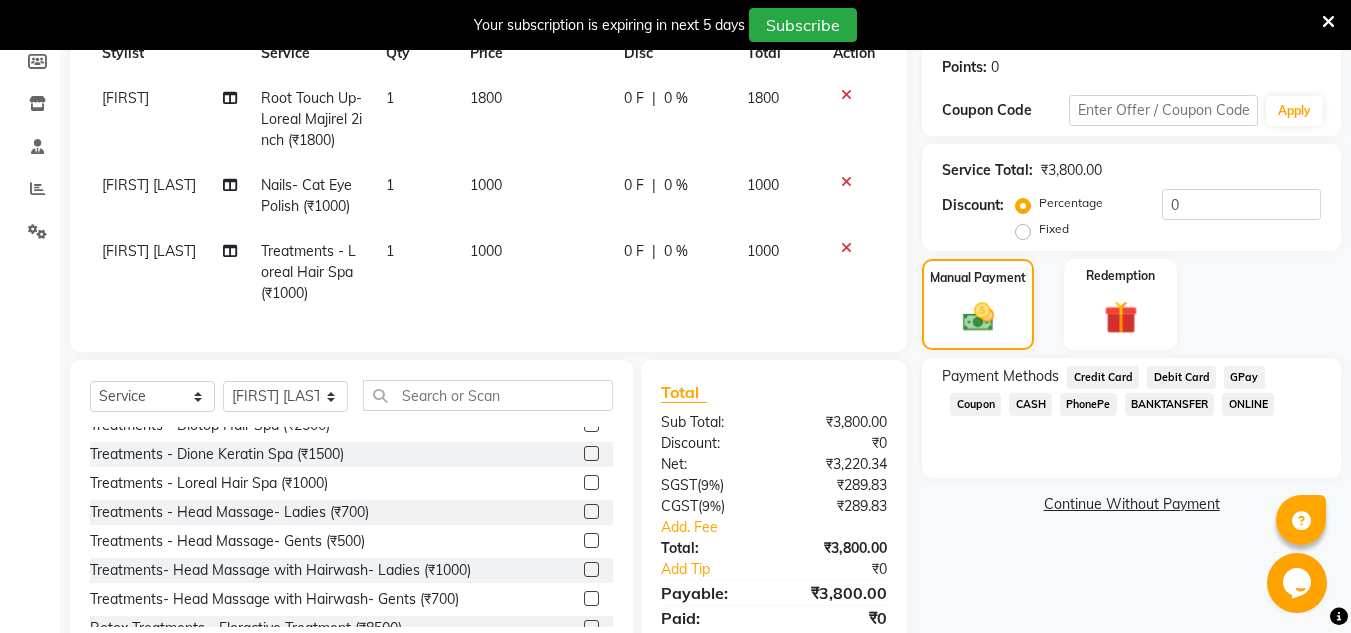 click on "PhonePe" 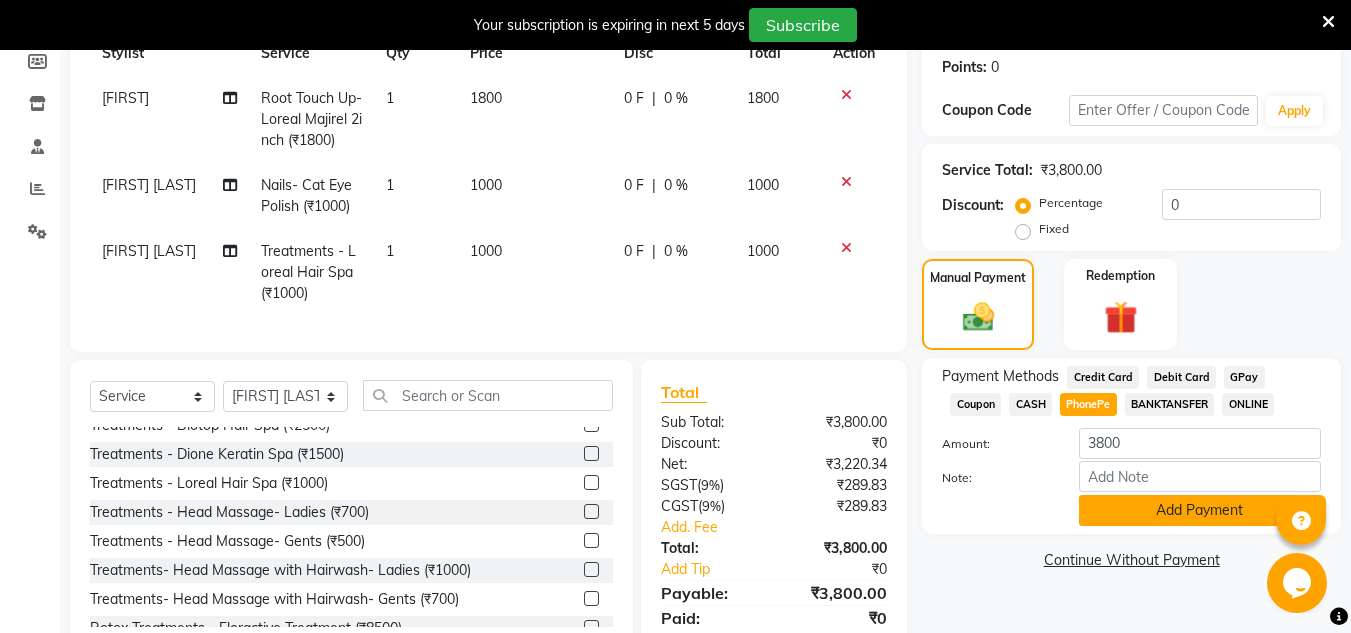 click on "Add Payment" 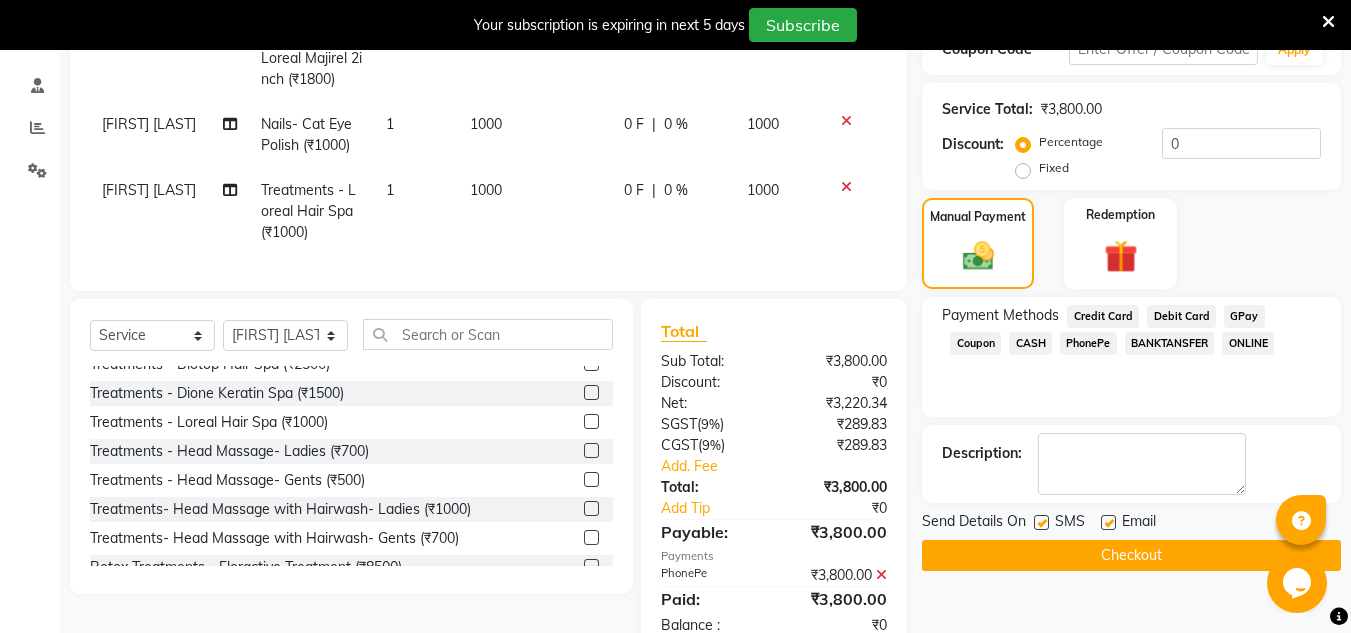 scroll, scrollTop: 433, scrollLeft: 0, axis: vertical 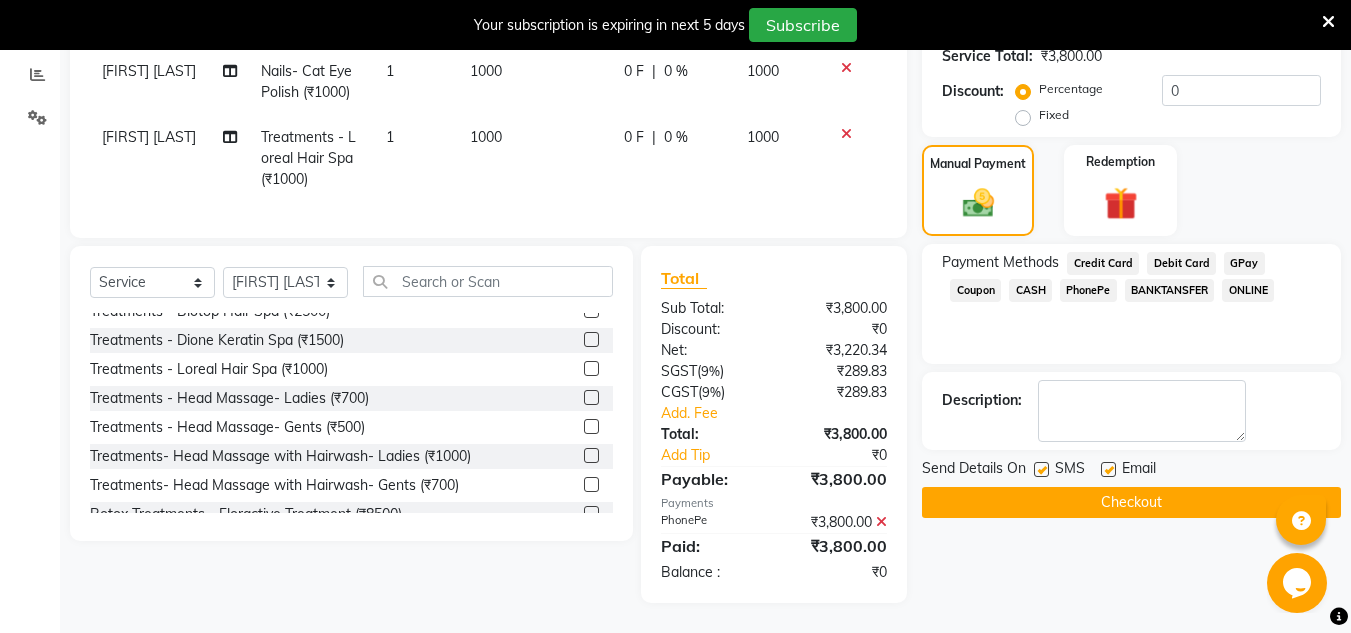 click on "Checkout" 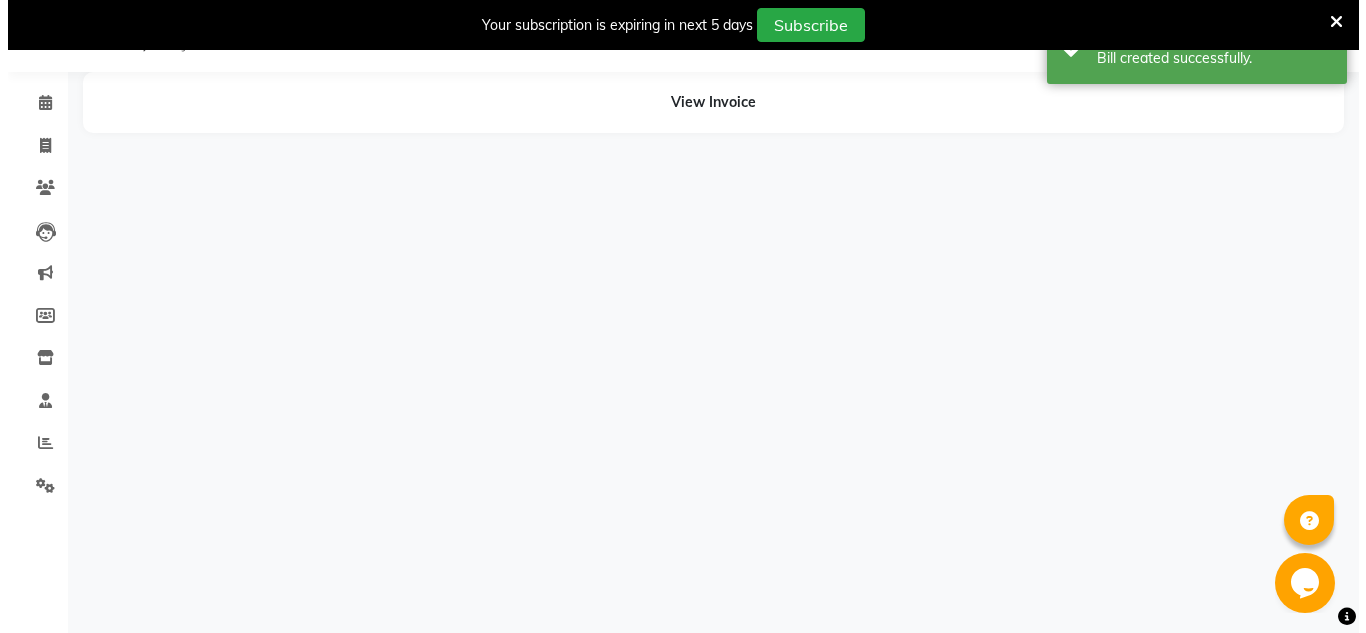 scroll, scrollTop: 50, scrollLeft: 0, axis: vertical 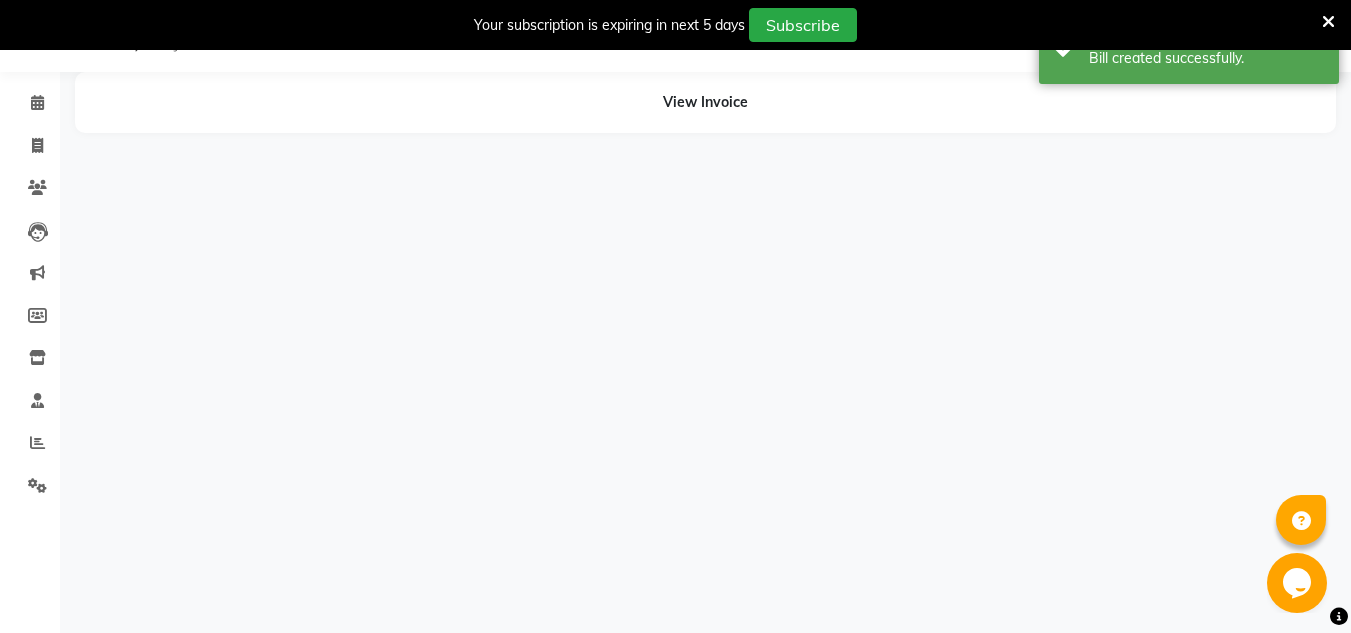 select on "66439" 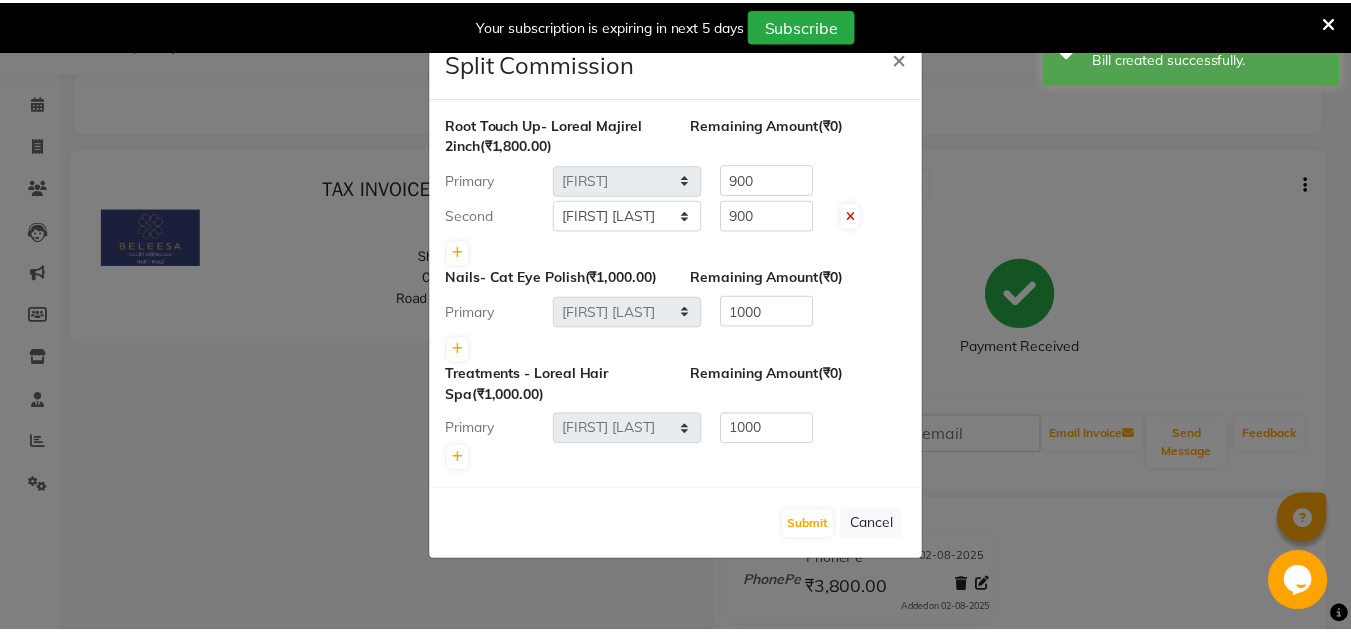 scroll, scrollTop: 0, scrollLeft: 0, axis: both 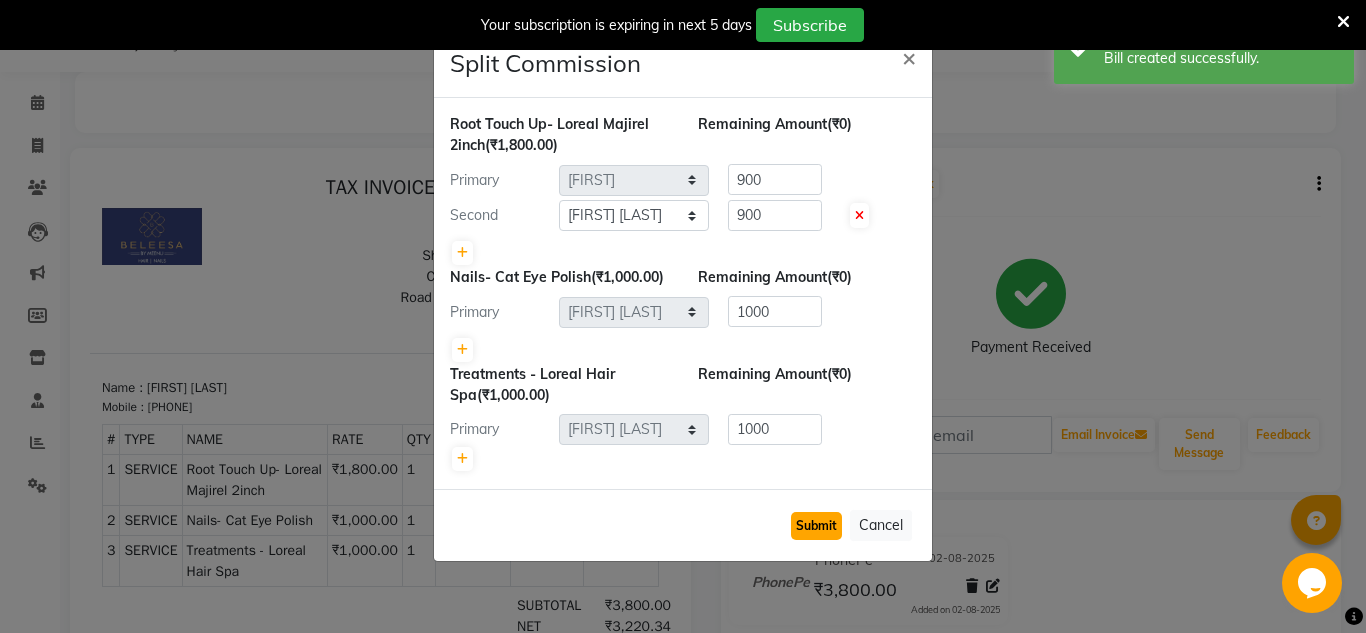 click on "Submit" 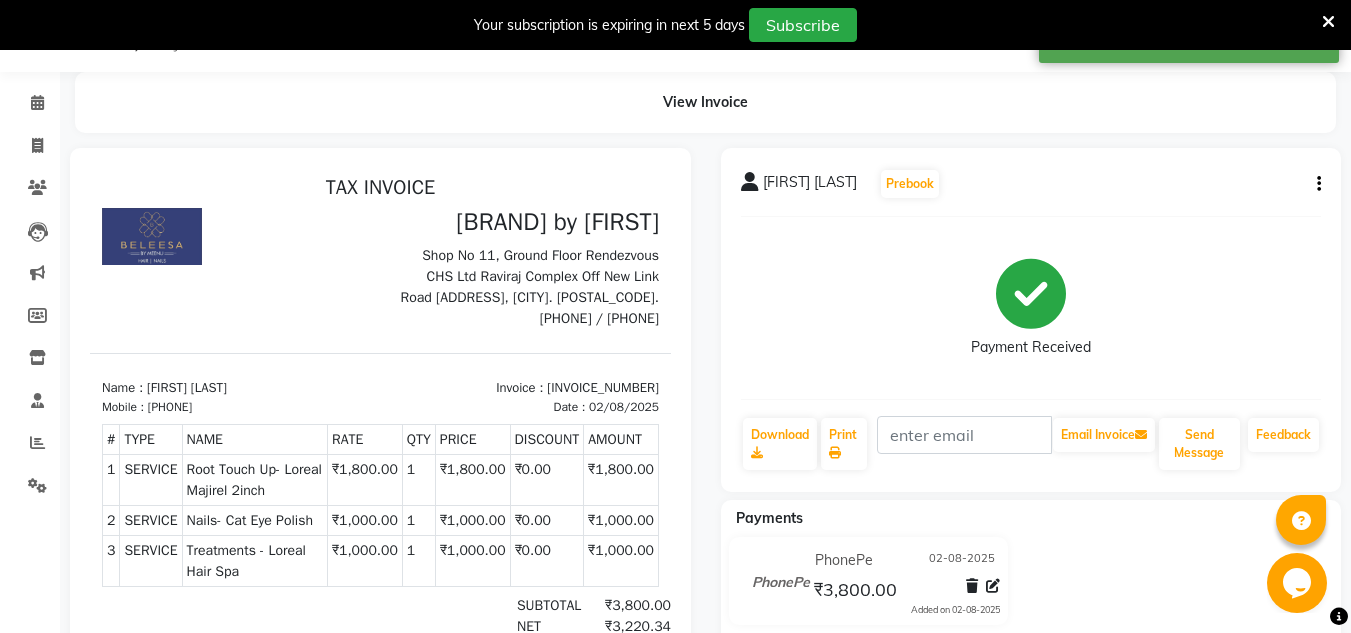 click 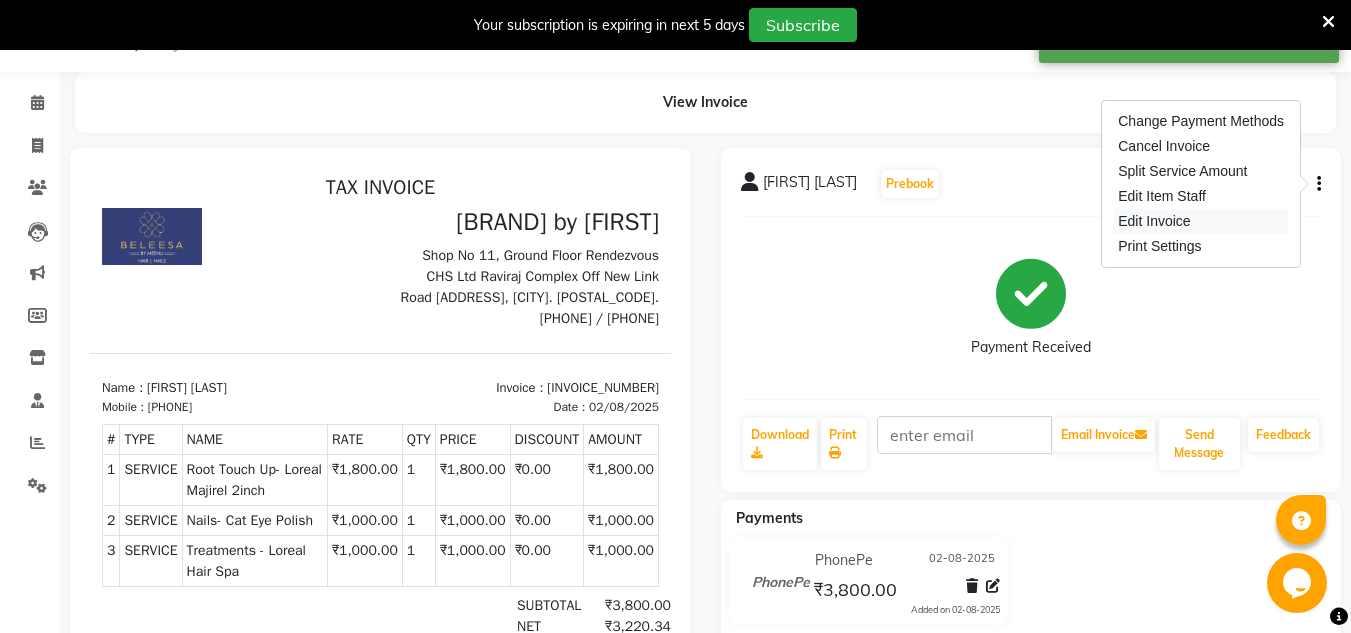 click on "Edit Invoice" at bounding box center (1201, 221) 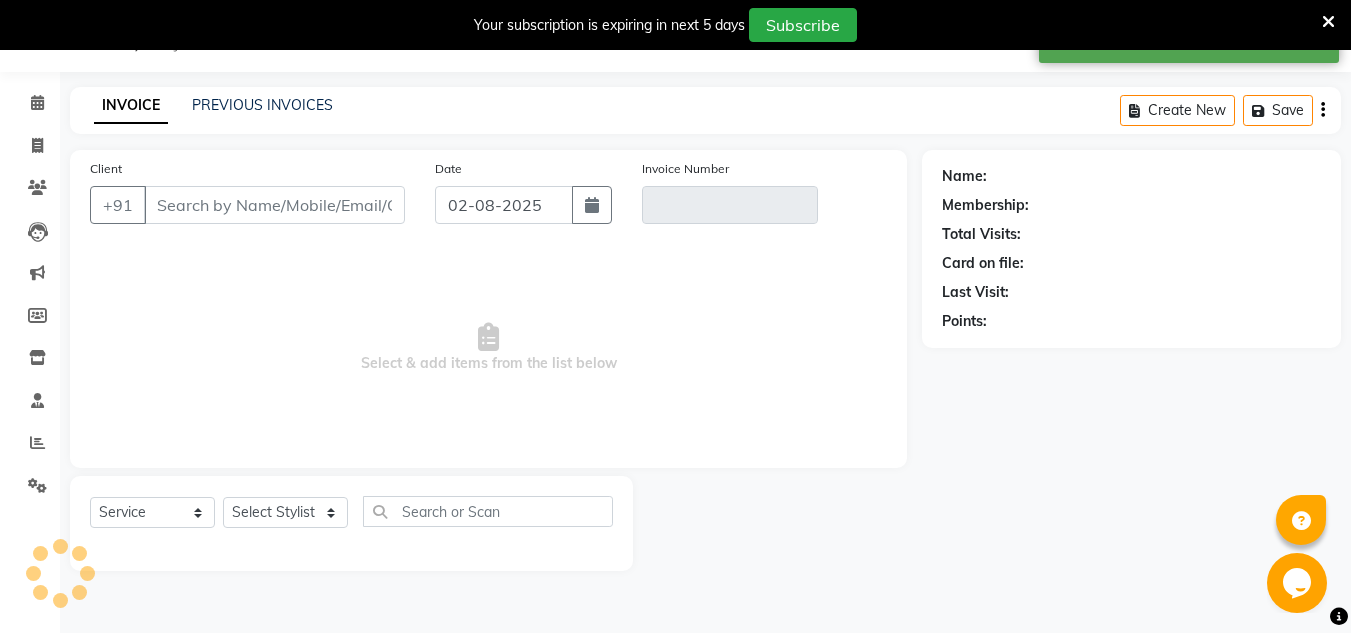 type on "[PHONE]" 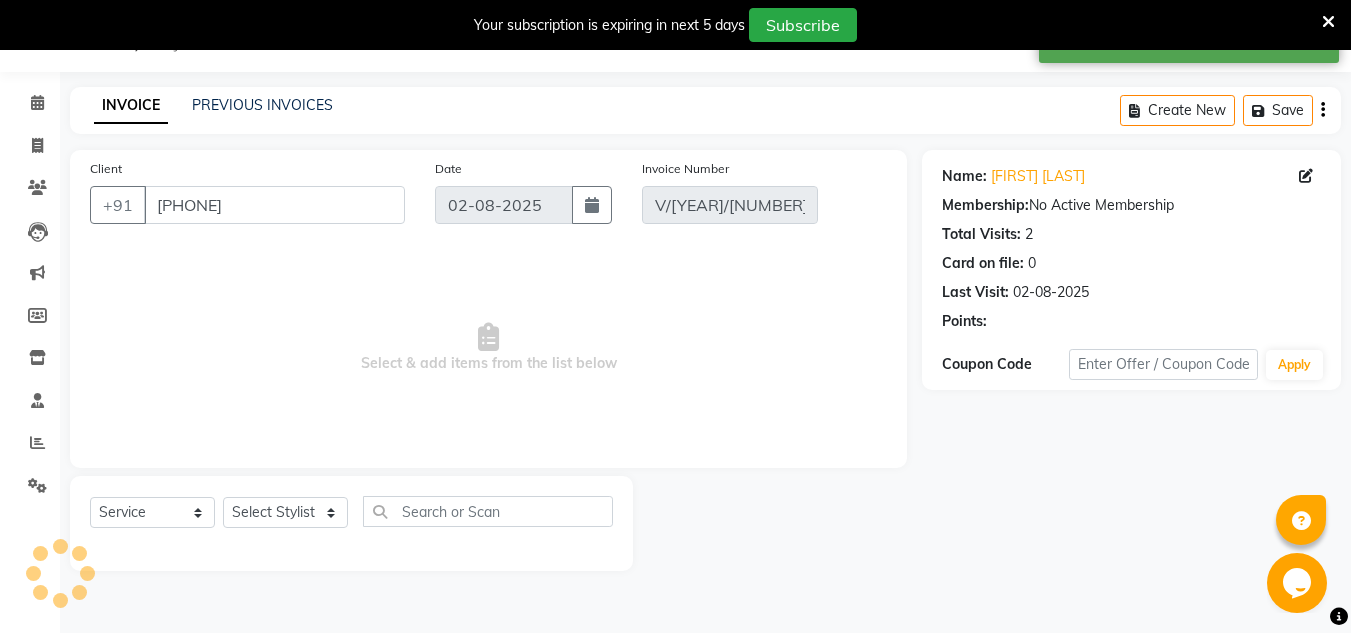 select on "select" 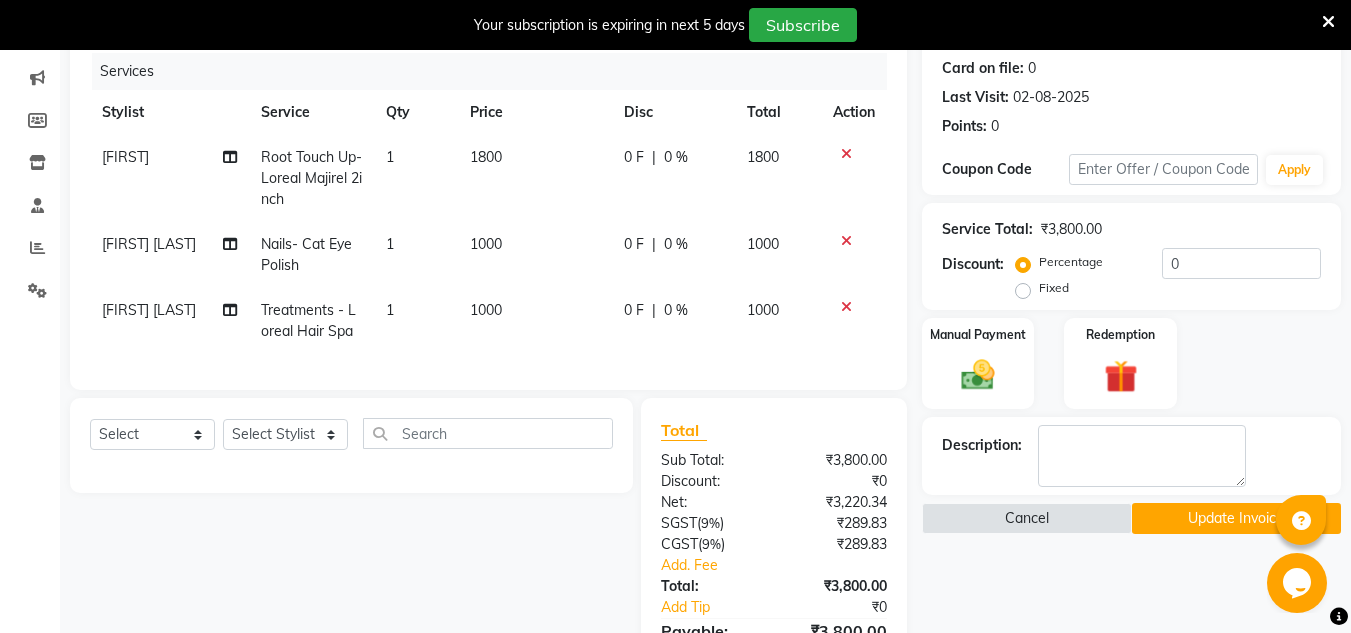 scroll, scrollTop: 246, scrollLeft: 0, axis: vertical 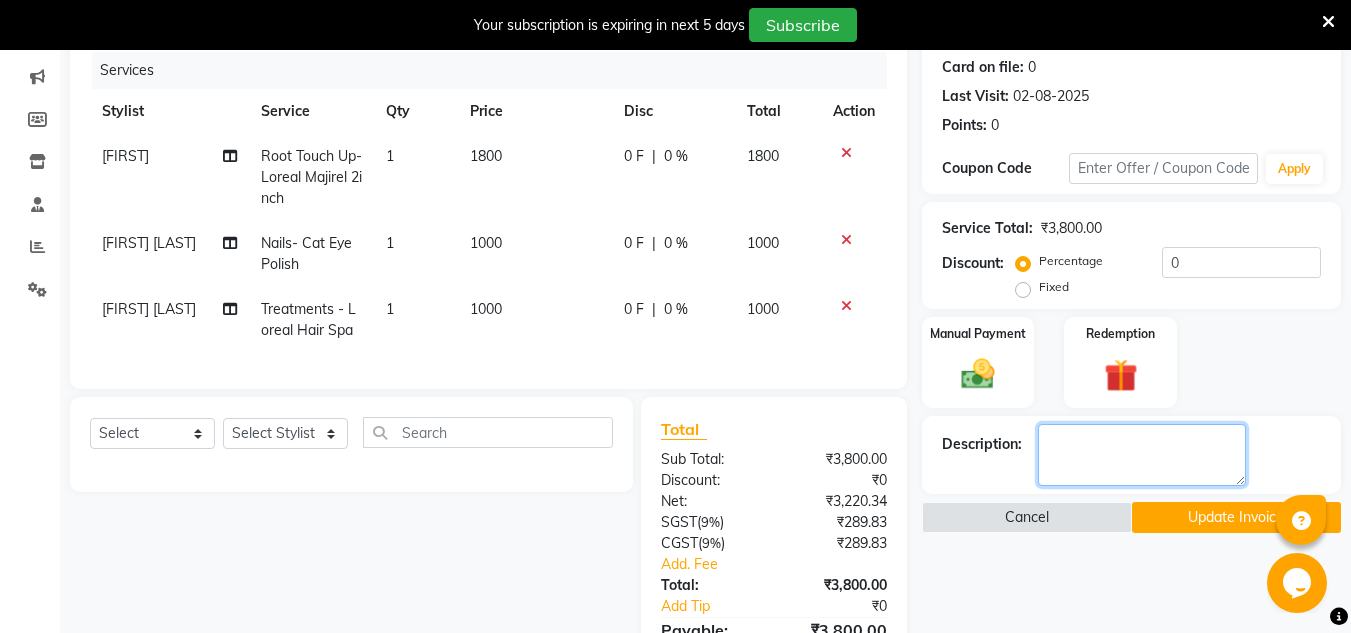 click 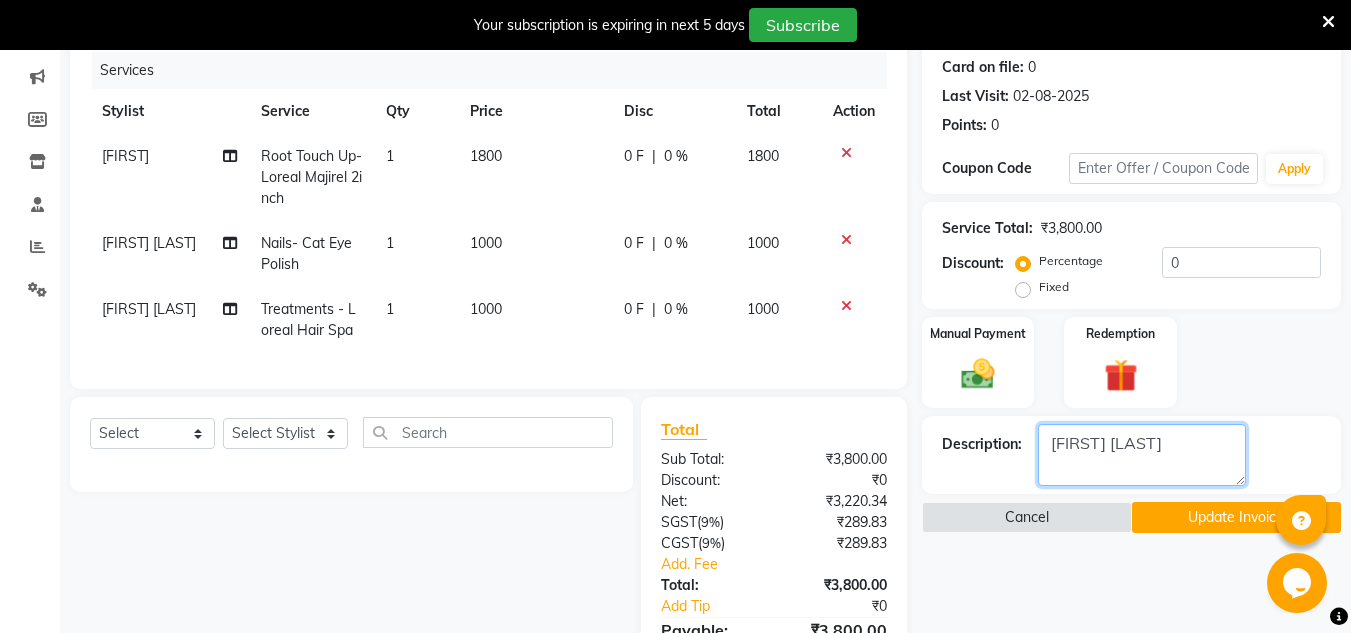 click 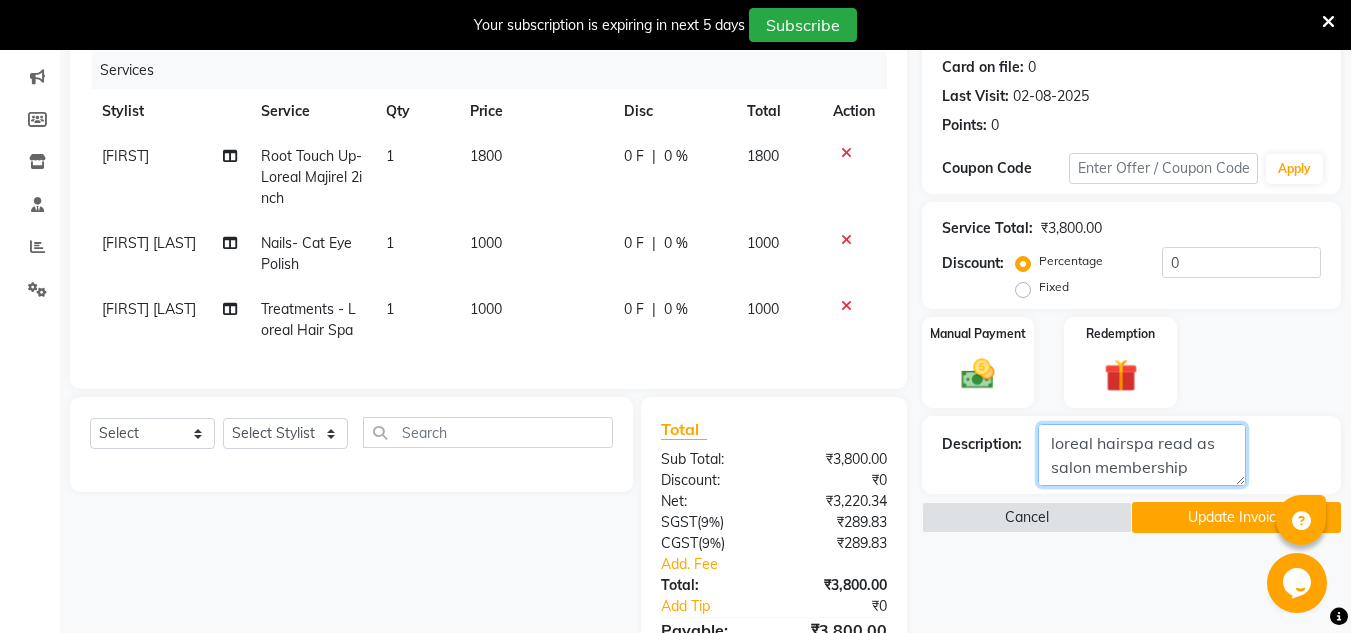 type on "loreal hairspa read as salon membership taken" 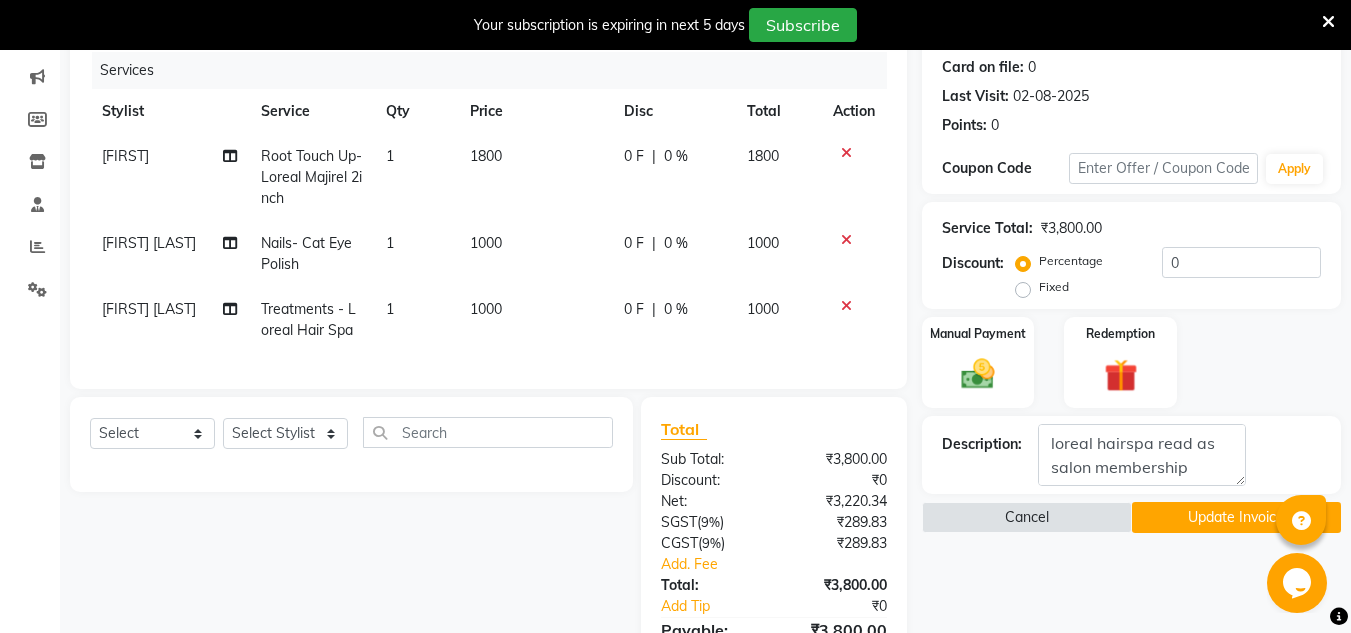 click on "Update Invoice" 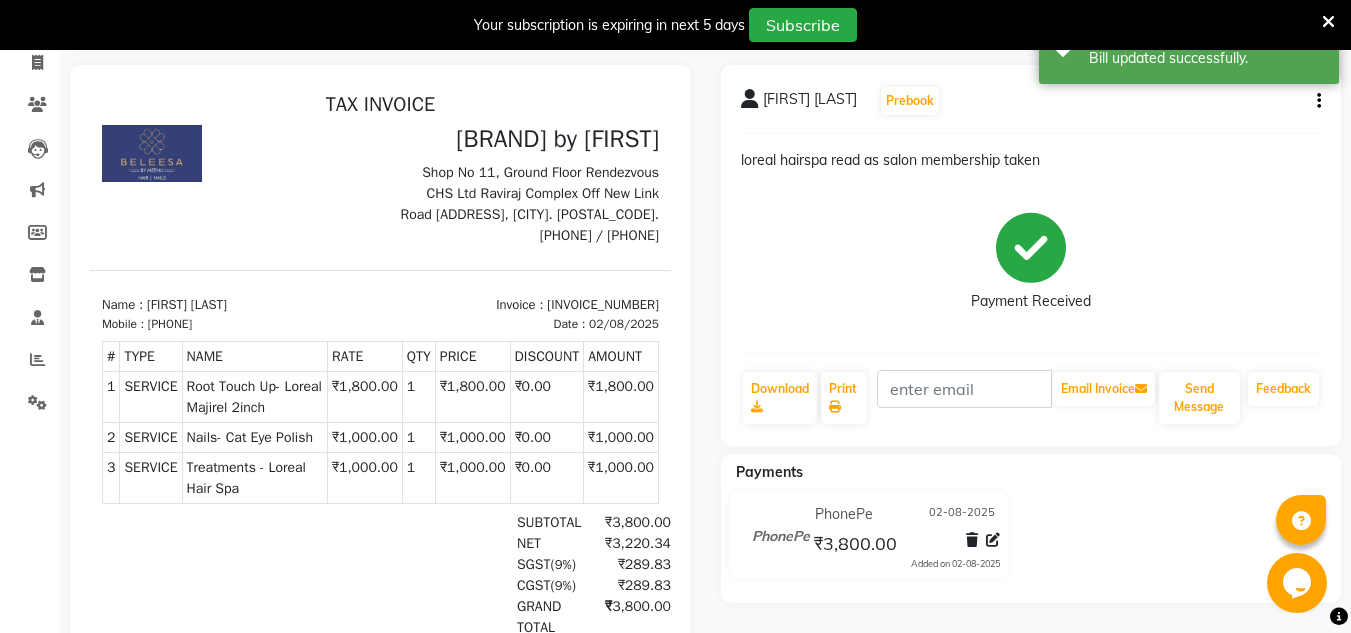 scroll, scrollTop: 246, scrollLeft: 0, axis: vertical 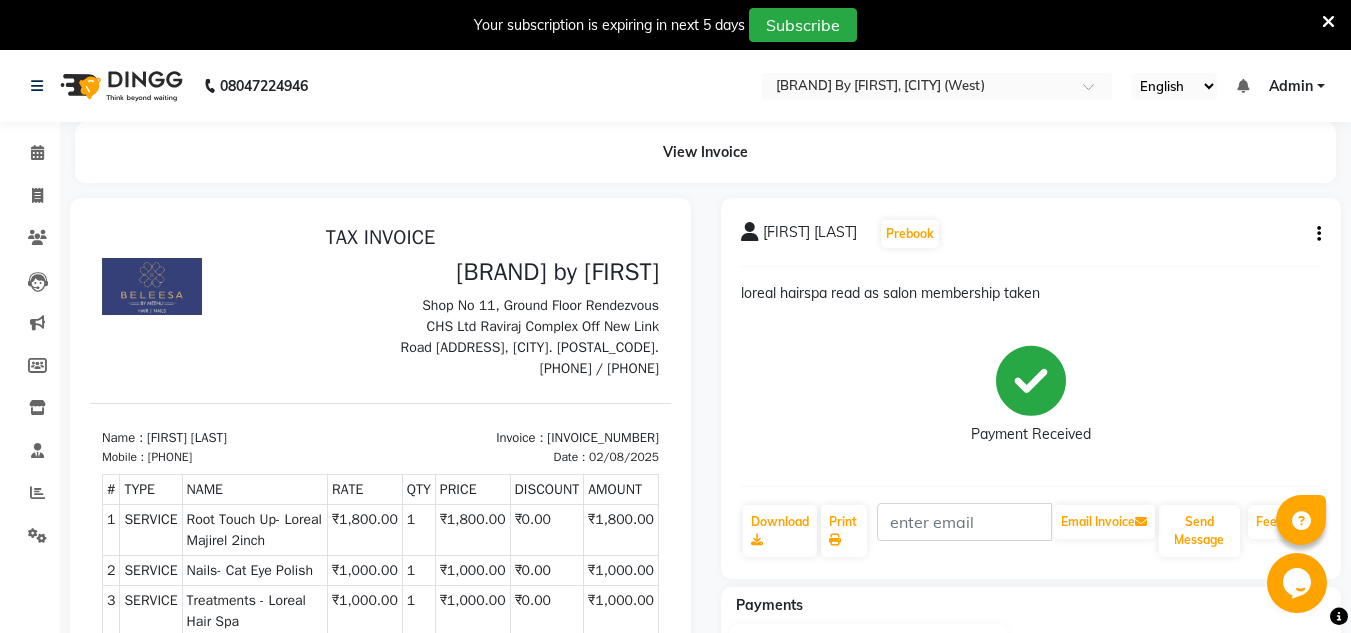select on "service" 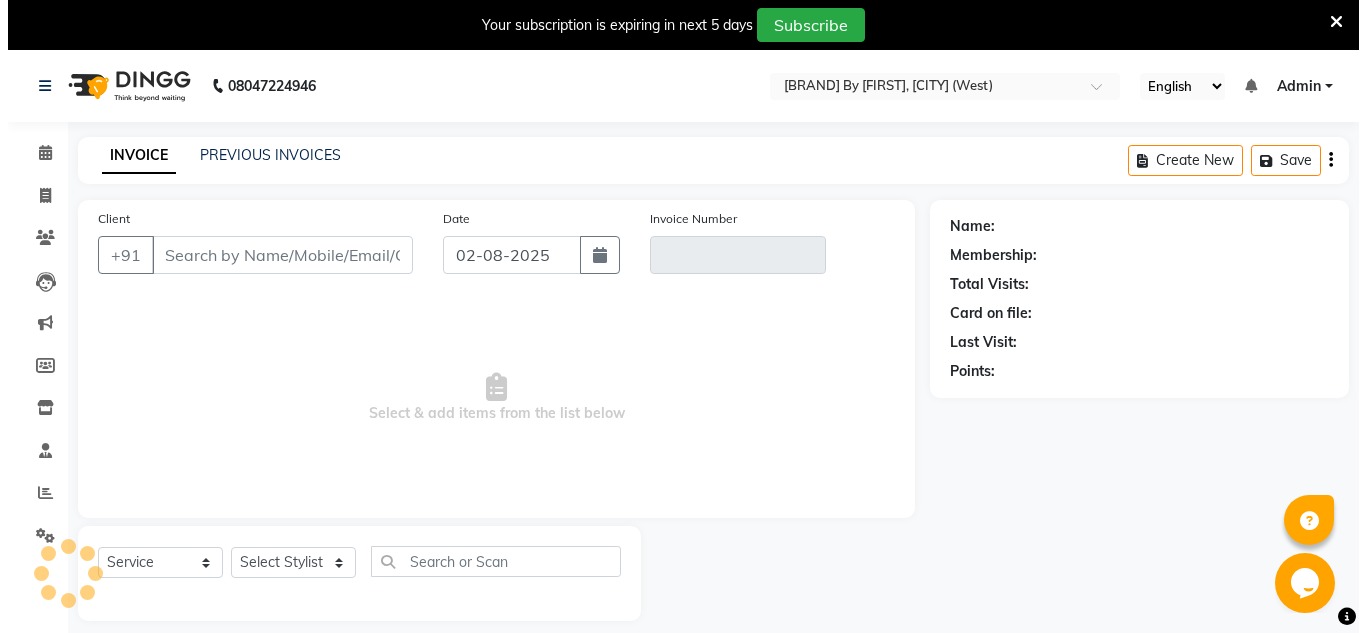 scroll, scrollTop: 50, scrollLeft: 0, axis: vertical 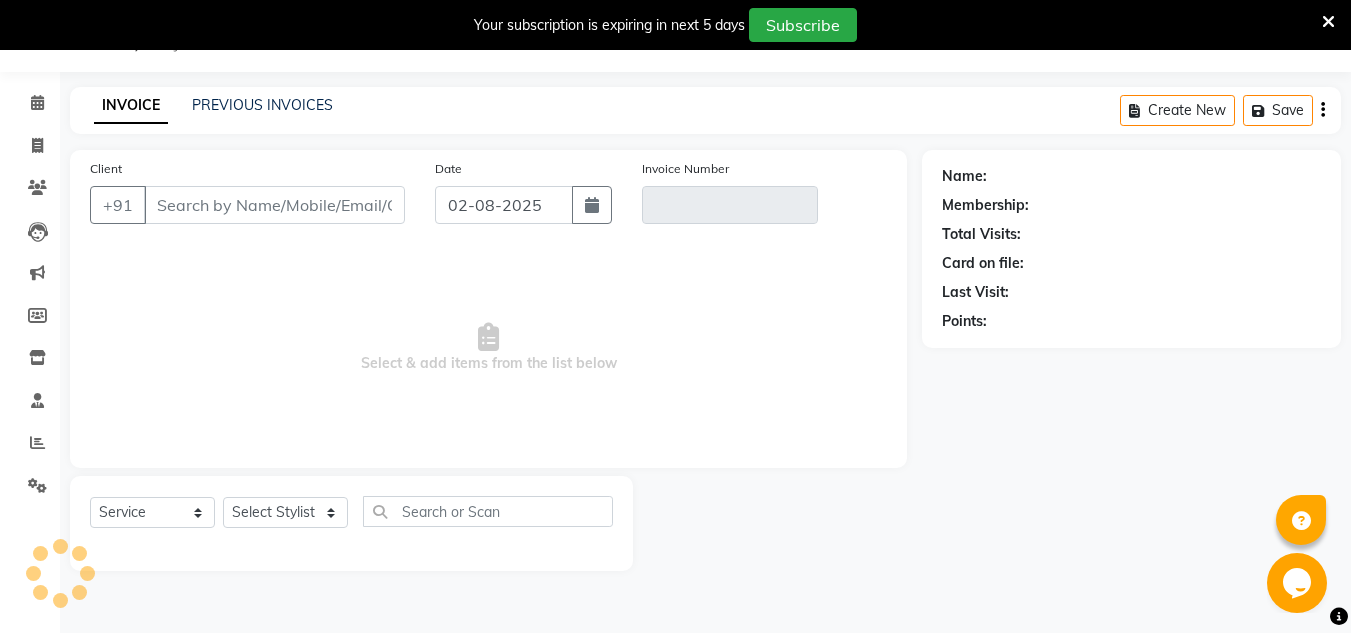 type on "[PHONE]" 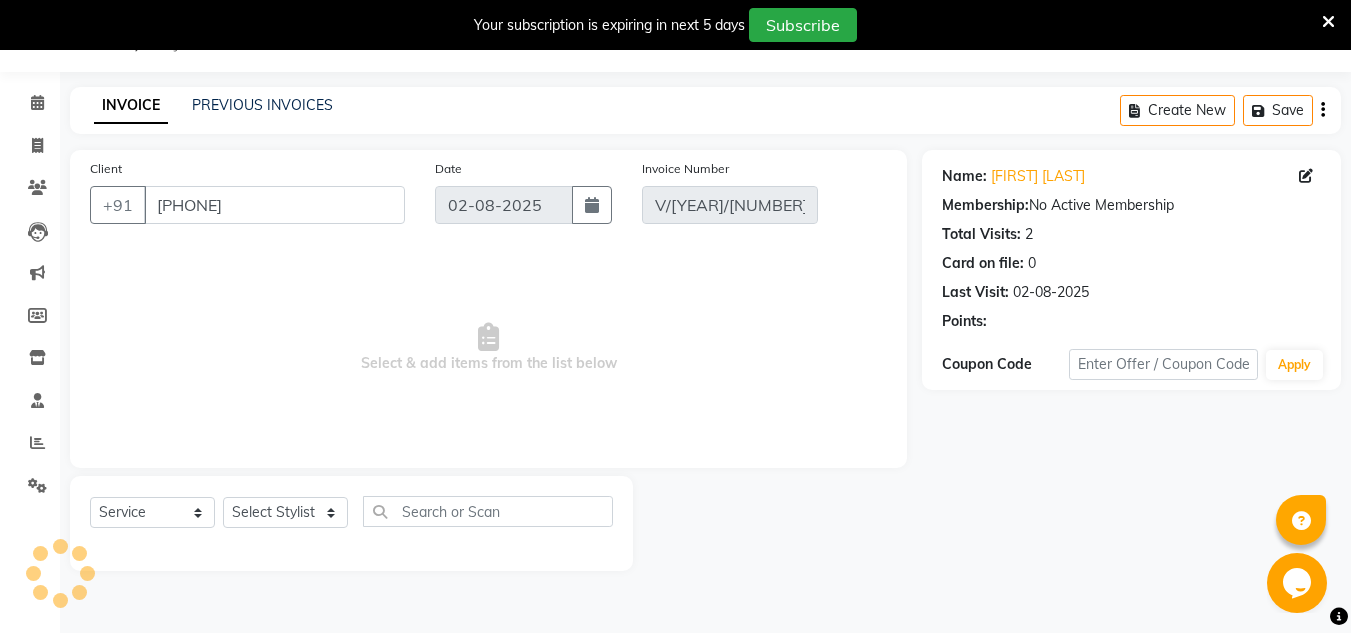 select on "select" 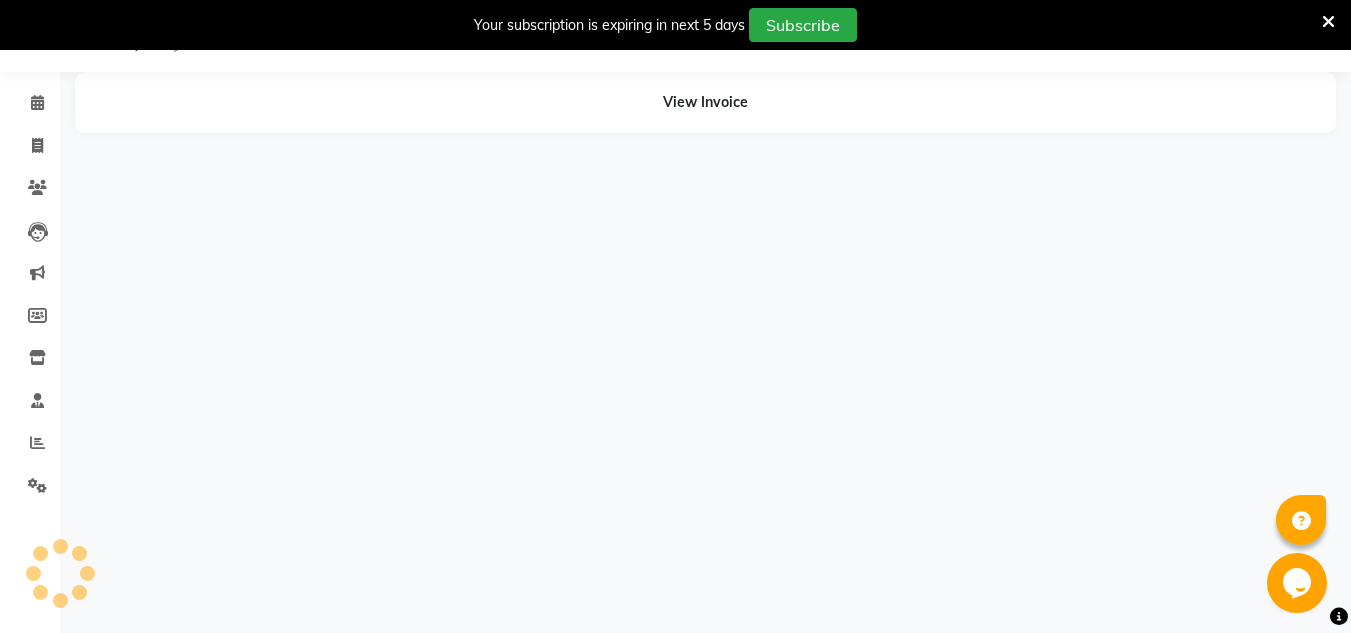 select on "66439" 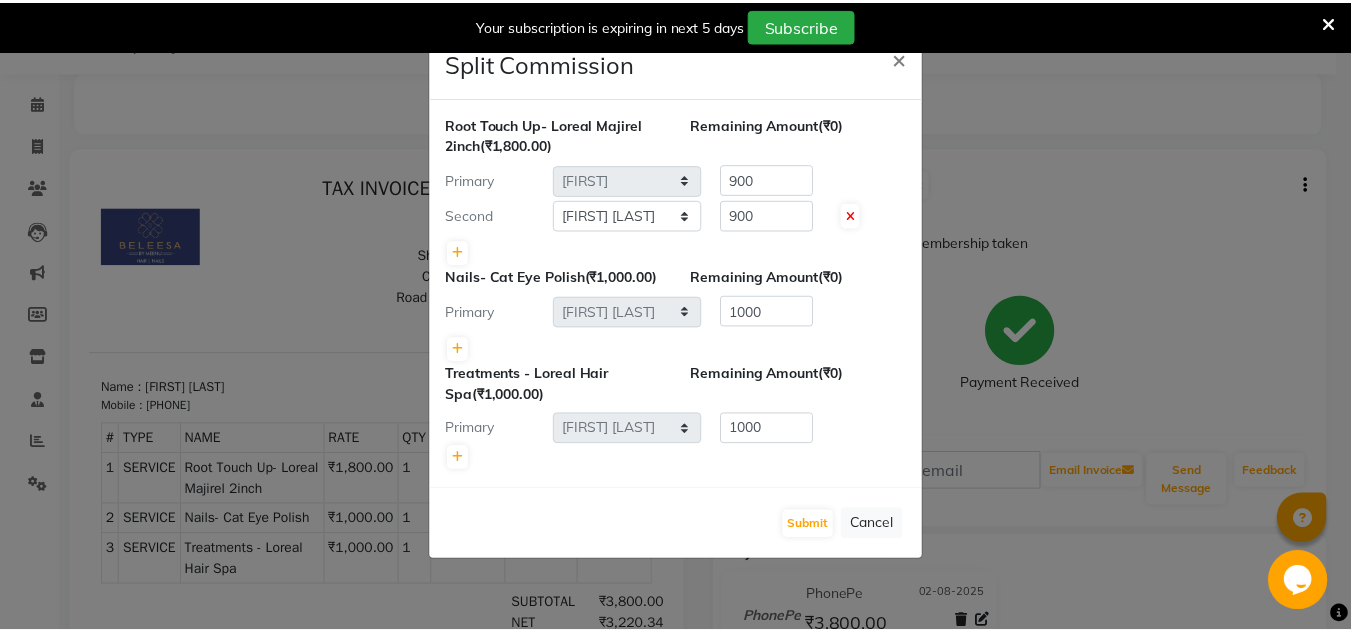 scroll, scrollTop: 0, scrollLeft: 0, axis: both 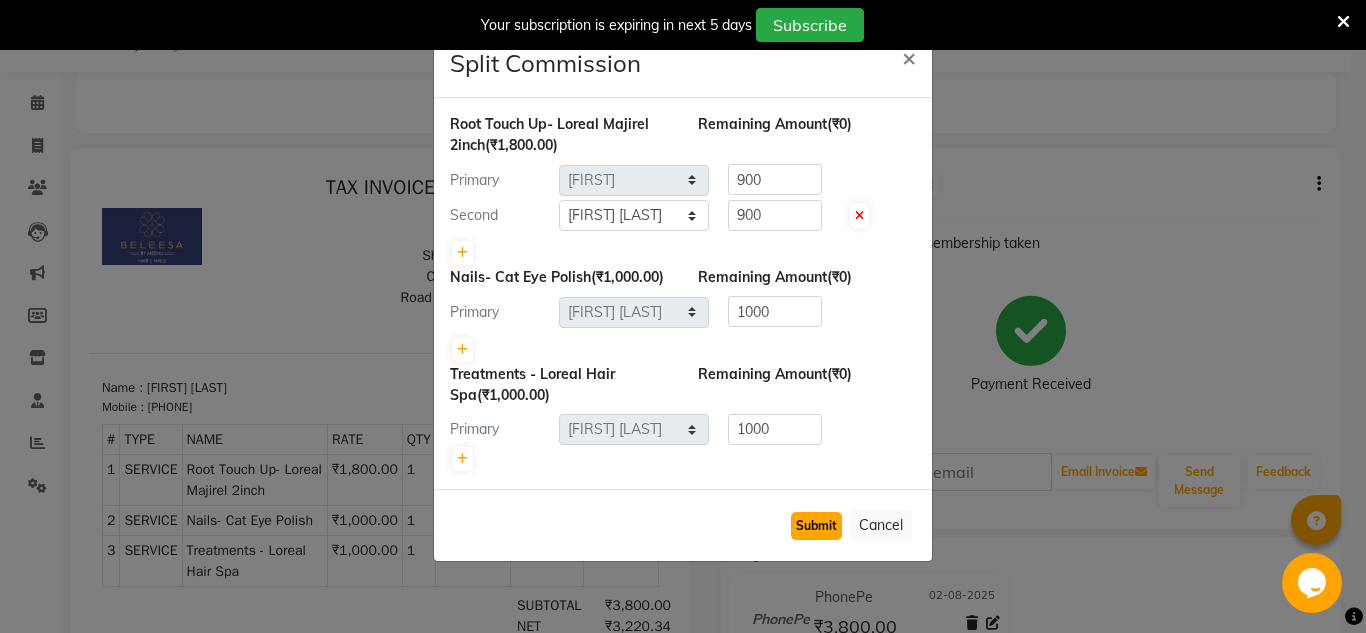 click on "Submit" 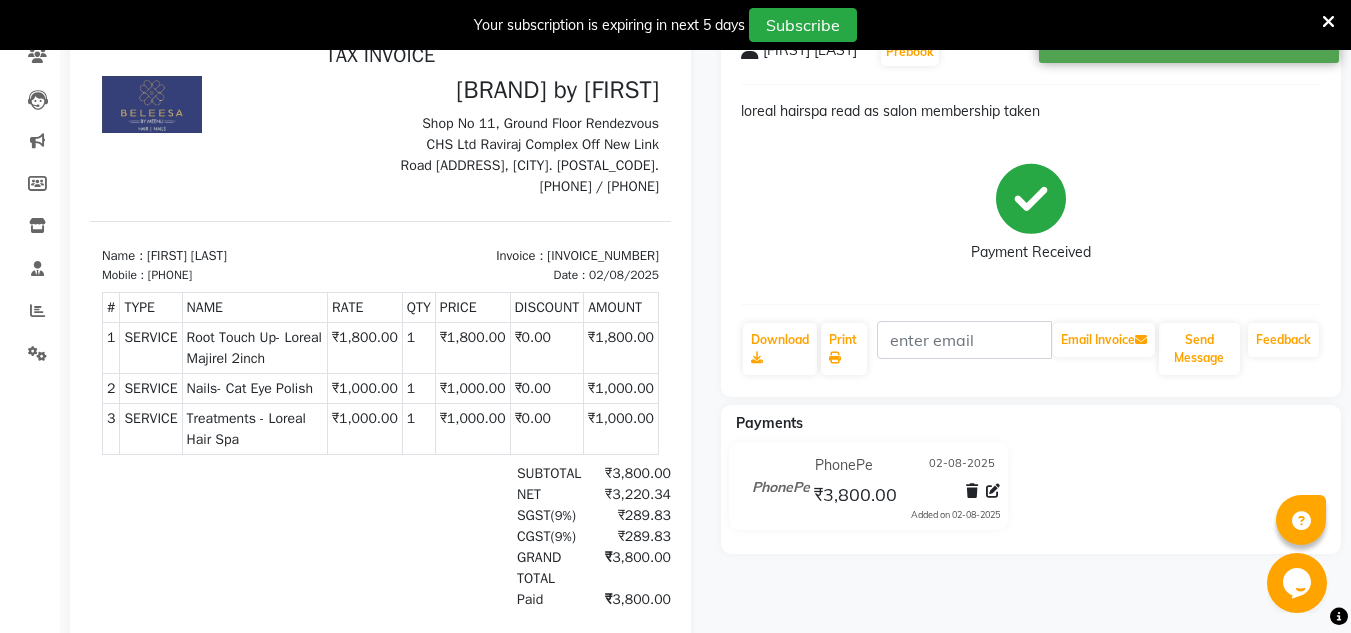scroll, scrollTop: 0, scrollLeft: 0, axis: both 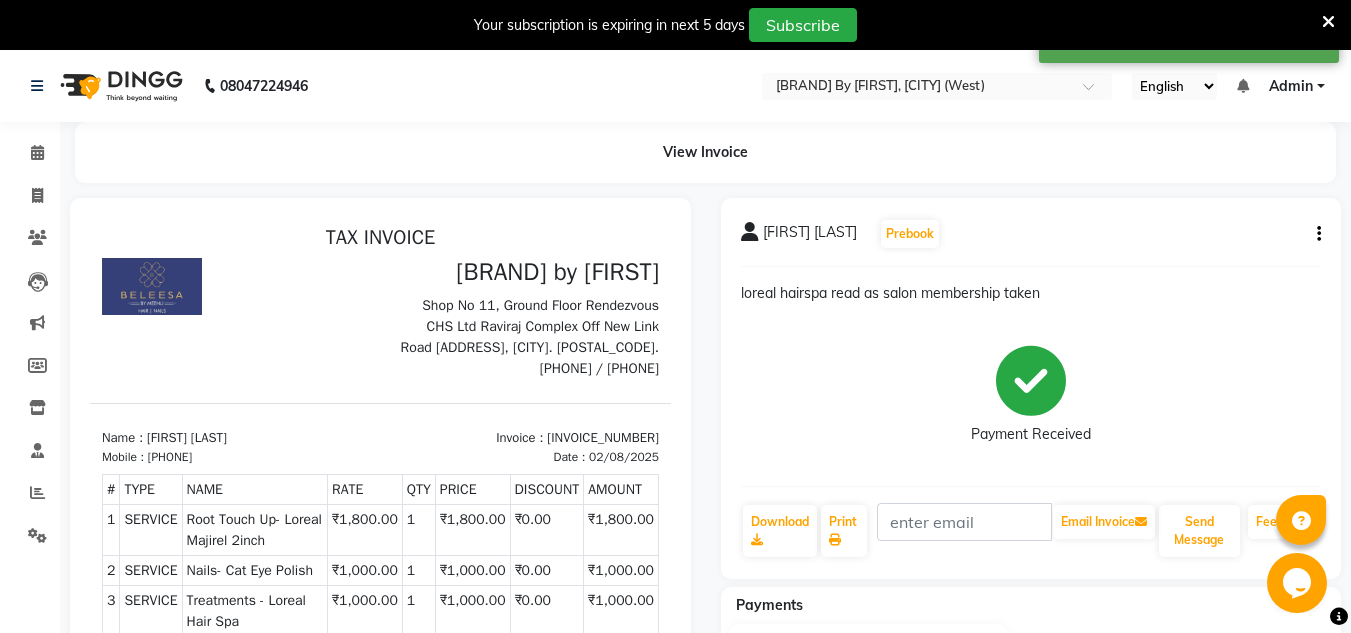 select on "service" 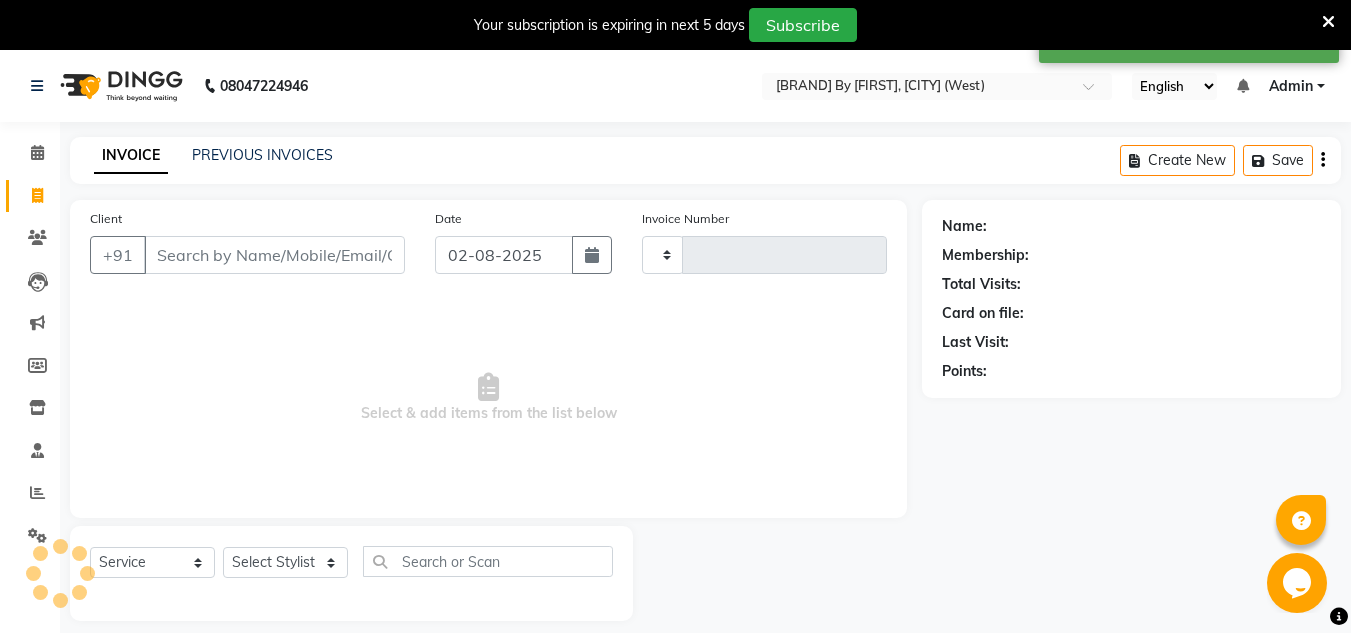 scroll, scrollTop: 50, scrollLeft: 0, axis: vertical 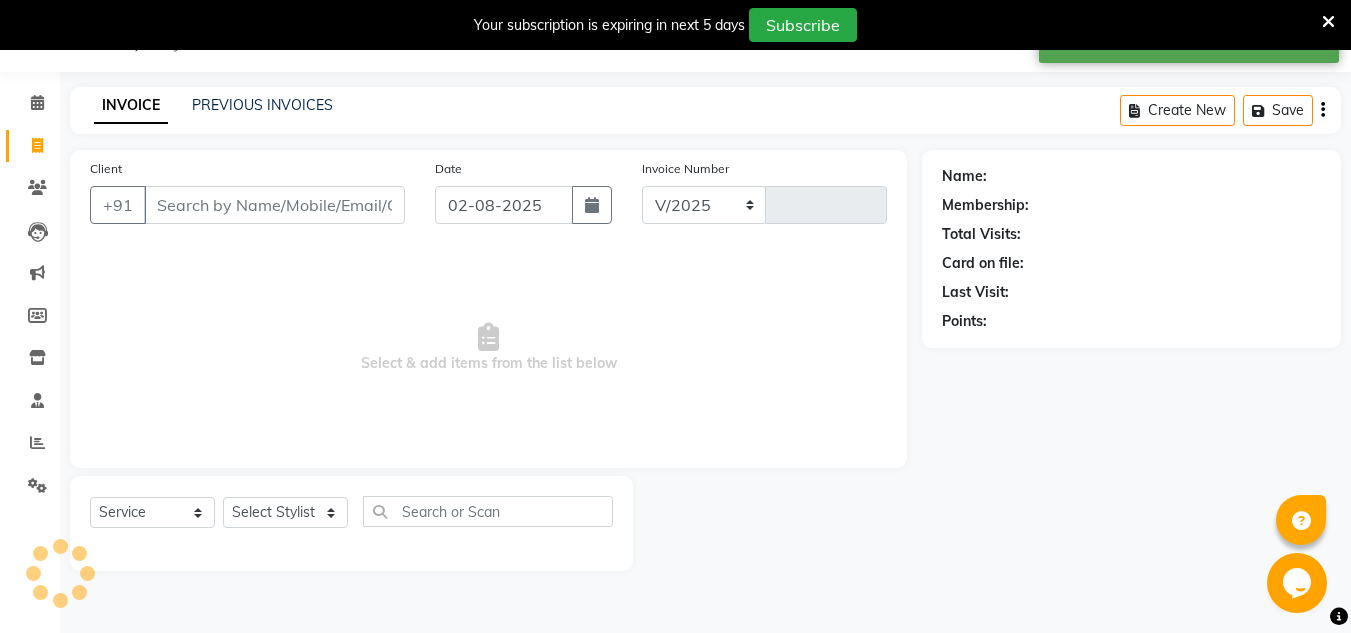 select on "6695" 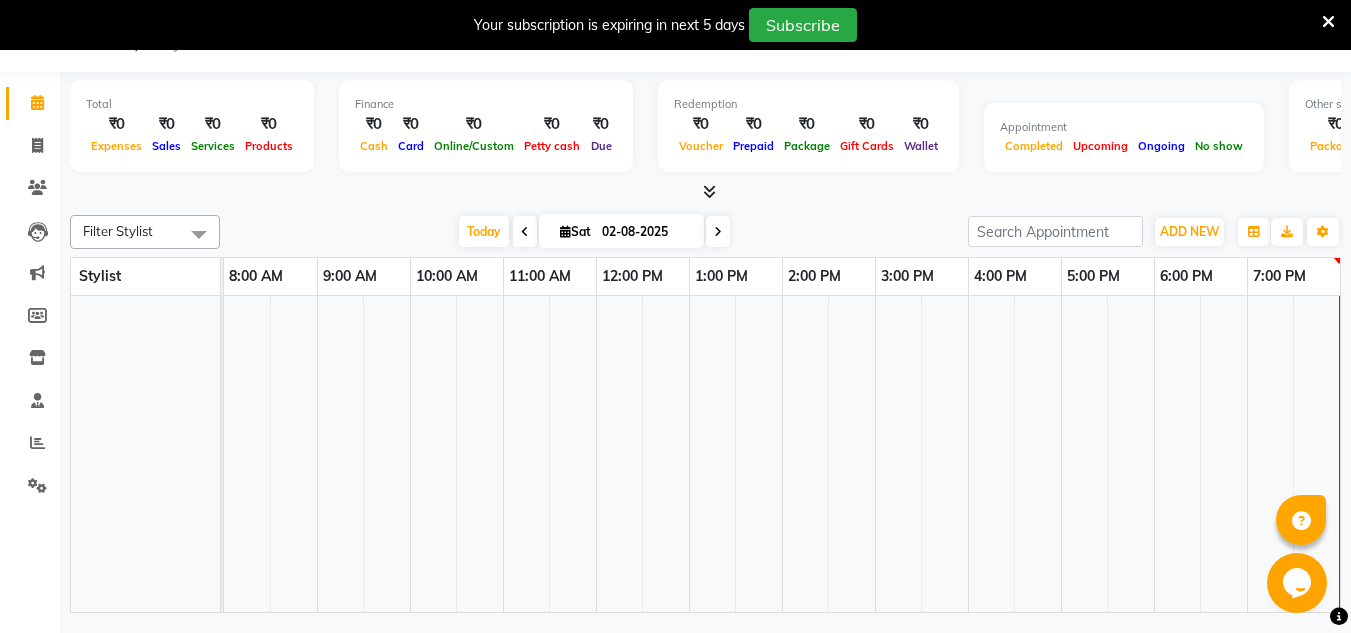 scroll, scrollTop: 0, scrollLeft: 0, axis: both 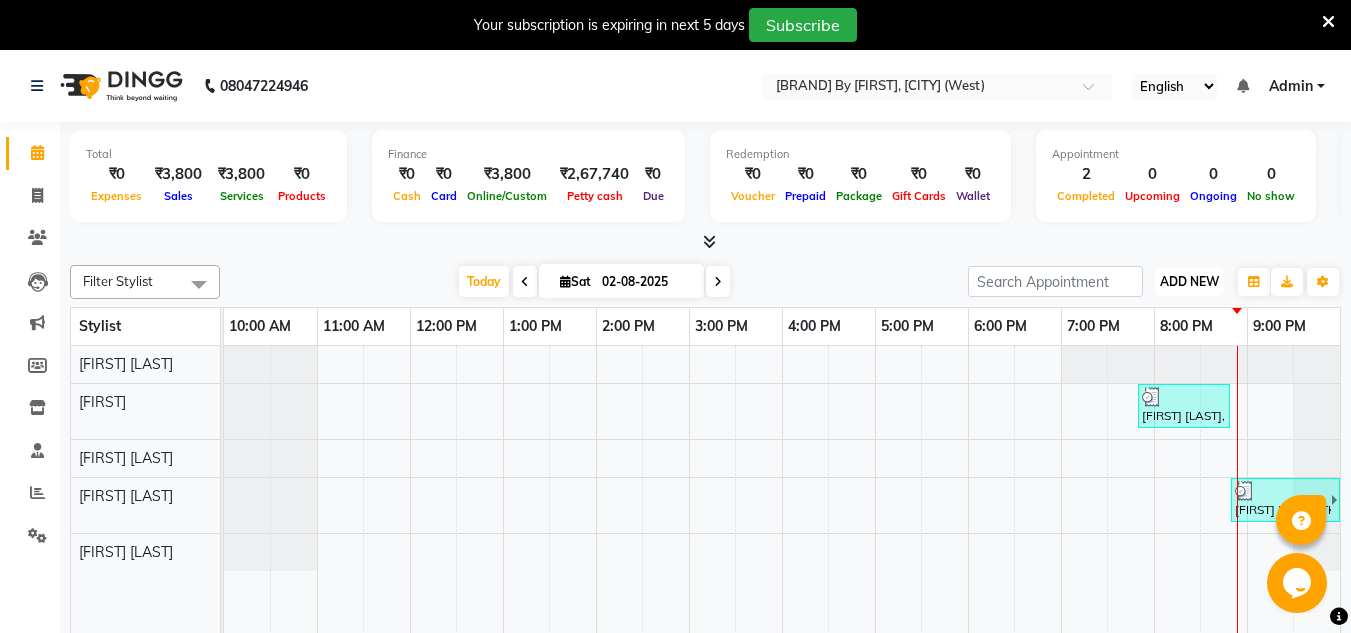click on "ADD NEW" at bounding box center [1189, 281] 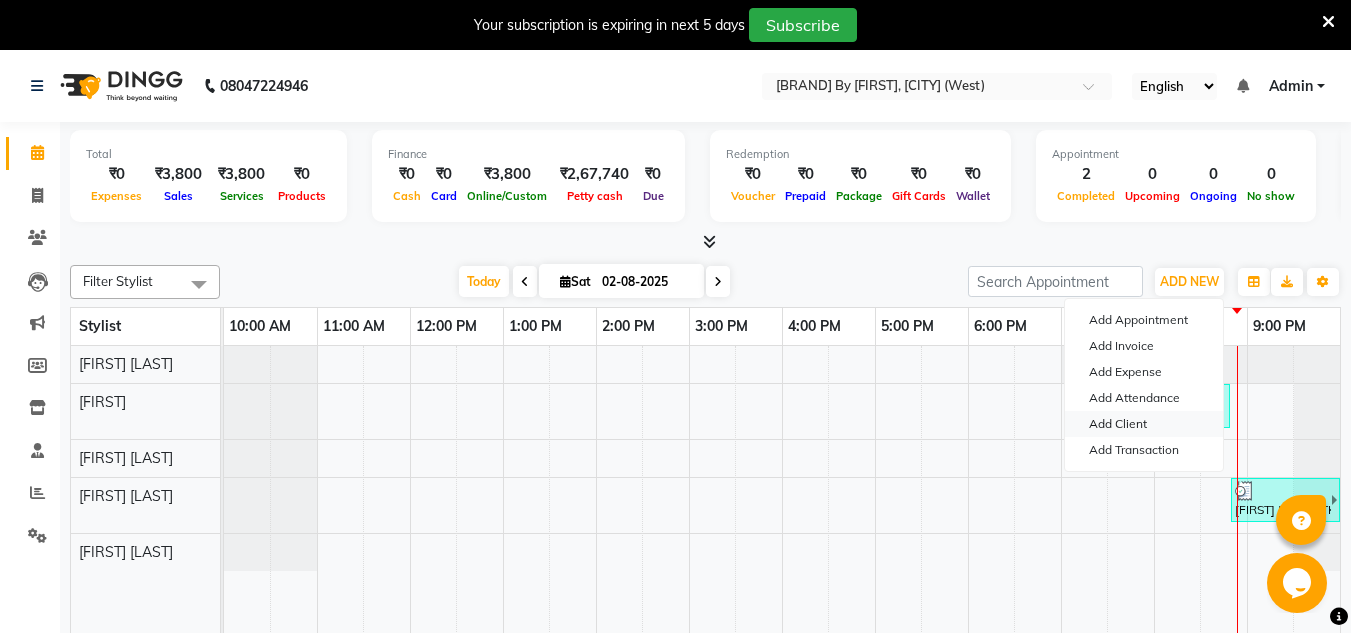 click on "Add Client" at bounding box center (1144, 424) 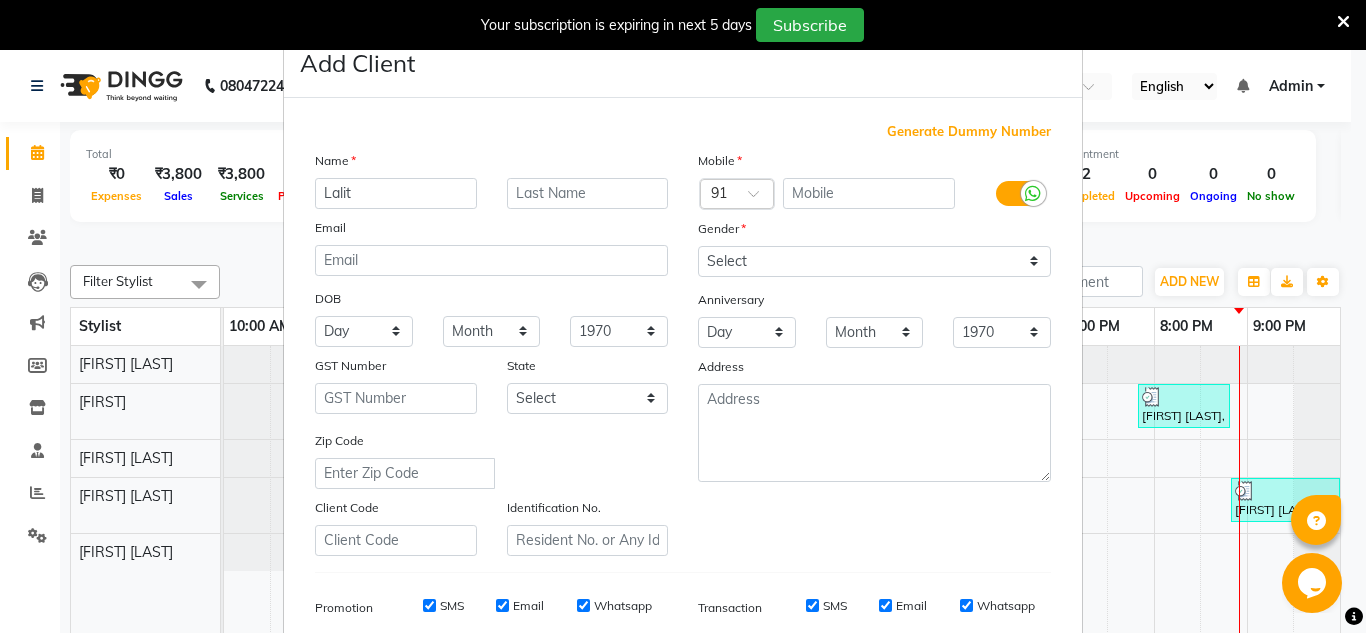 type on "Lalit" 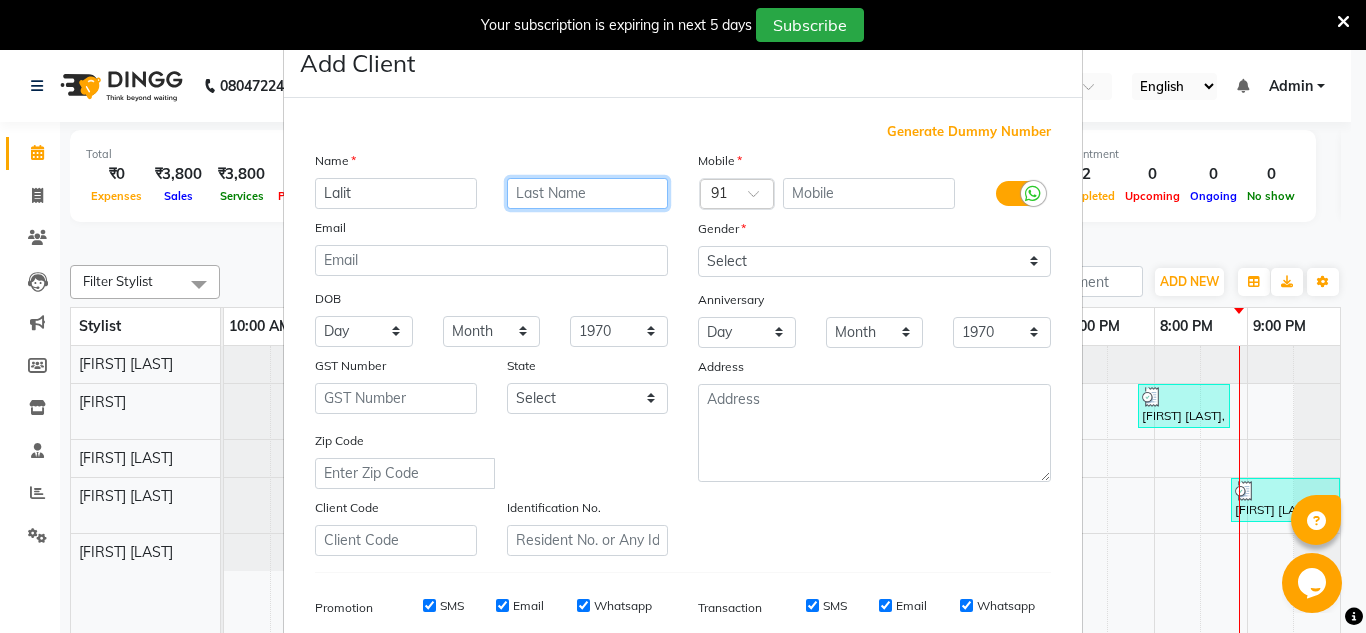 click at bounding box center (588, 193) 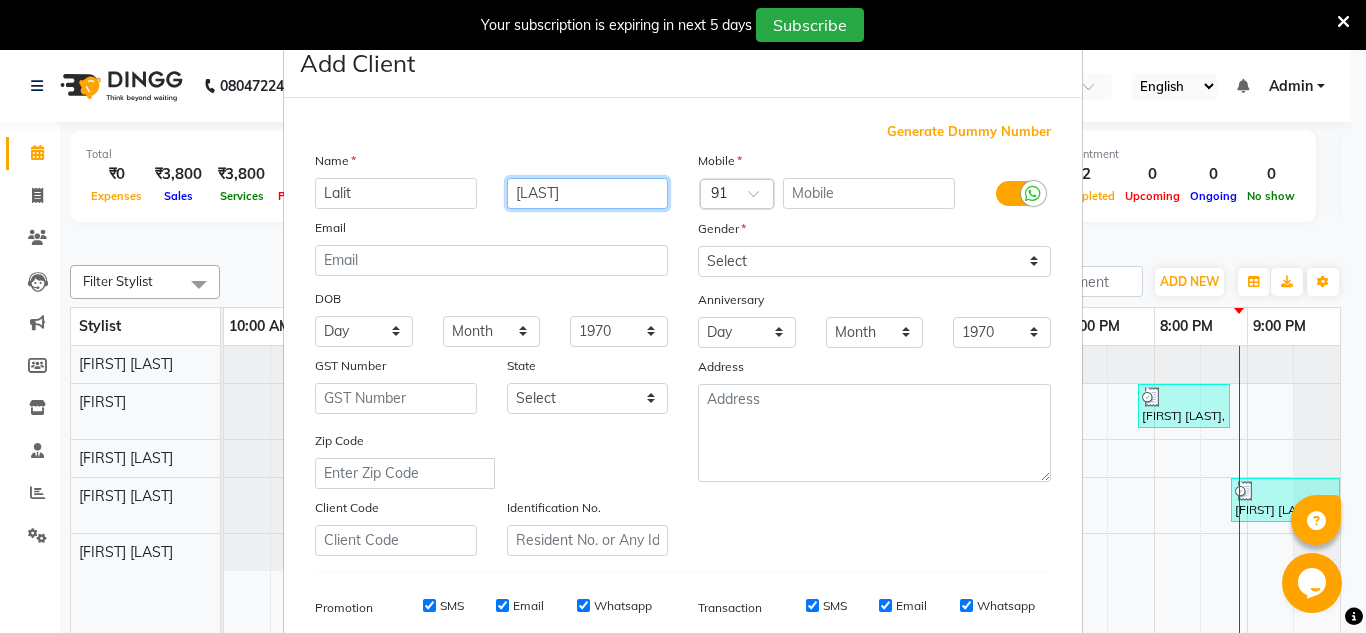 type on "[LAST]" 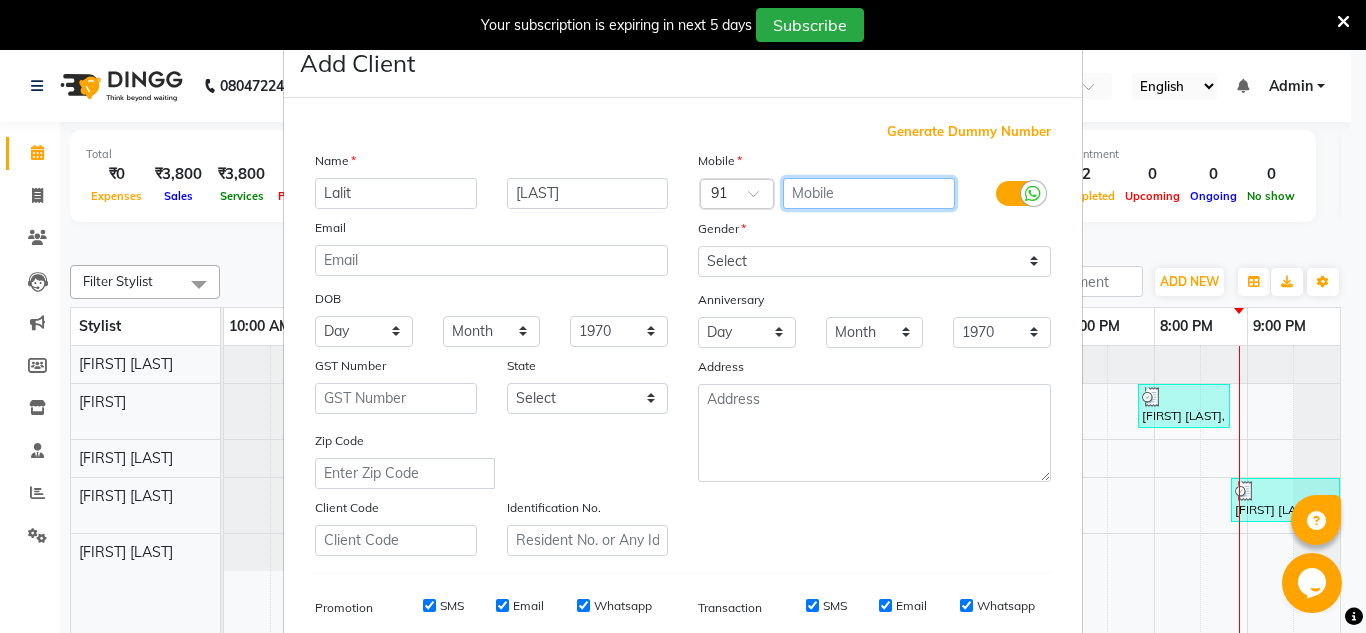 click at bounding box center (869, 193) 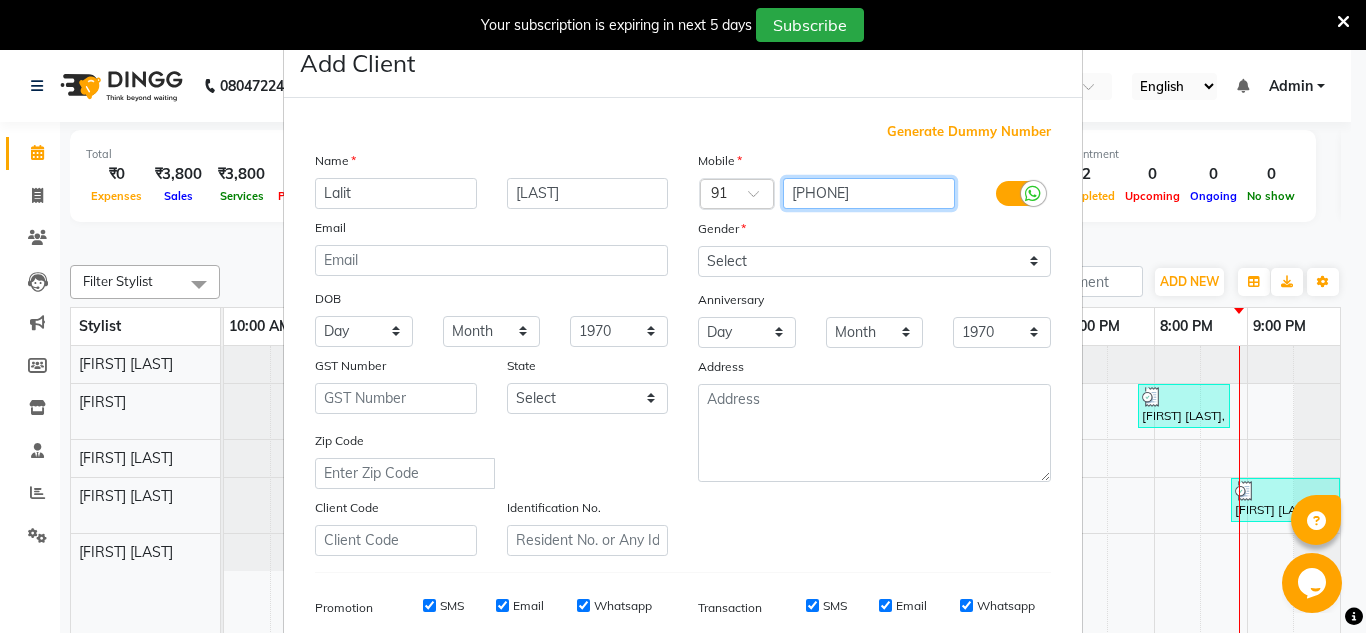 type on "[PHONE]" 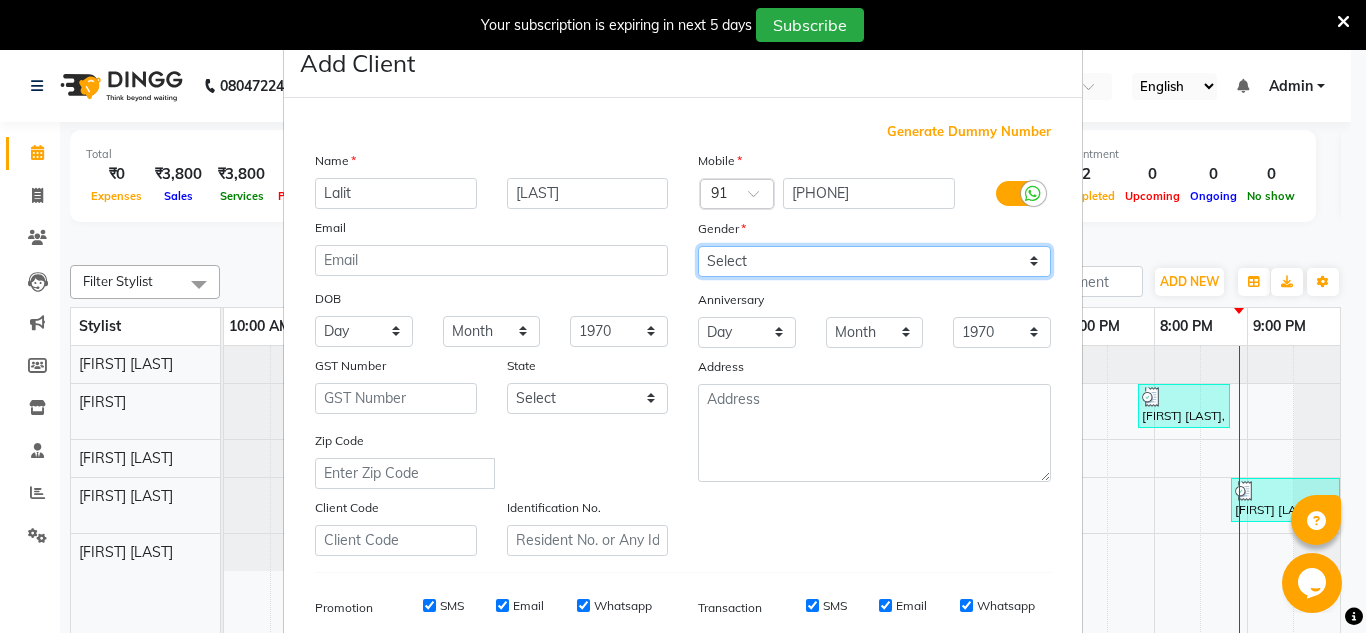 click on "Select Male Female Other Prefer Not To Say" at bounding box center (874, 261) 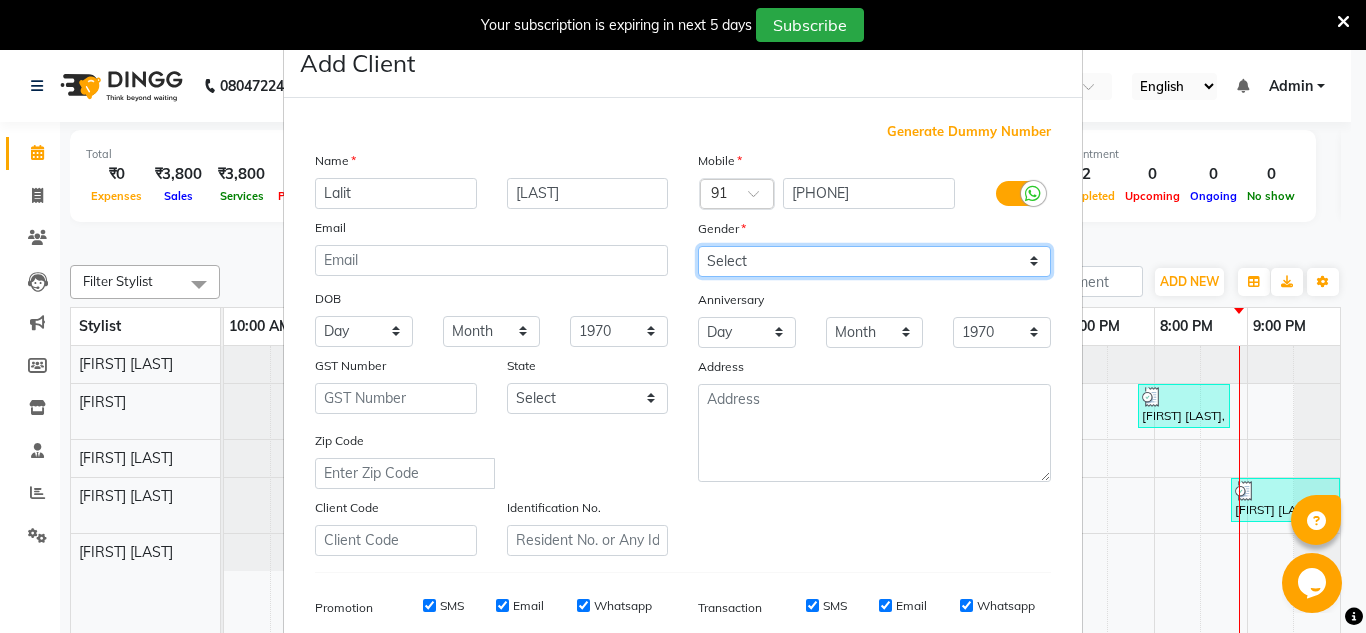 select on "male" 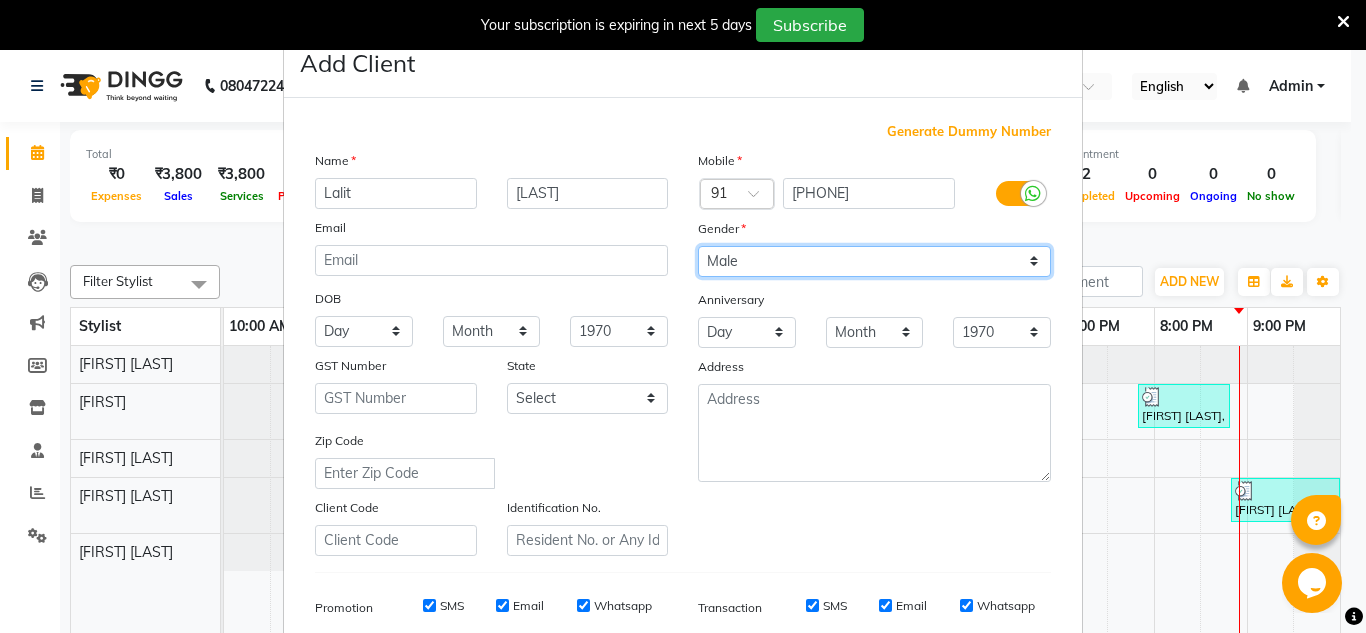 click on "Select Male Female Other Prefer Not To Say" at bounding box center [874, 261] 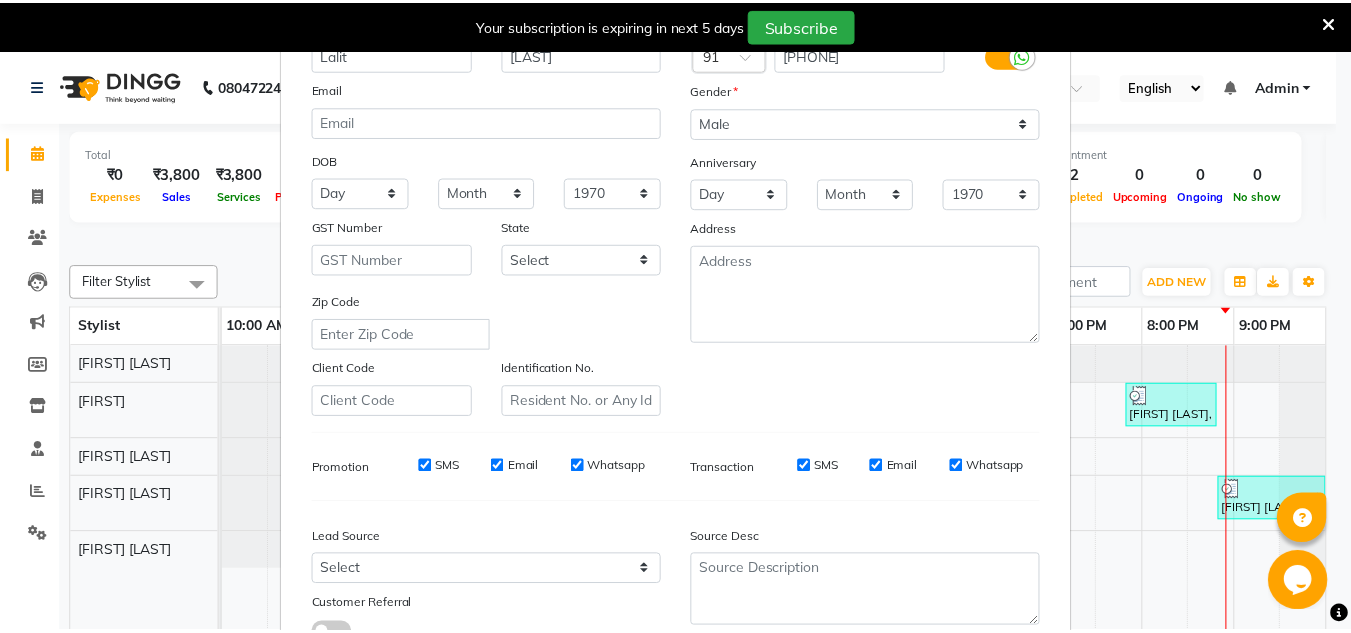 scroll, scrollTop: 290, scrollLeft: 0, axis: vertical 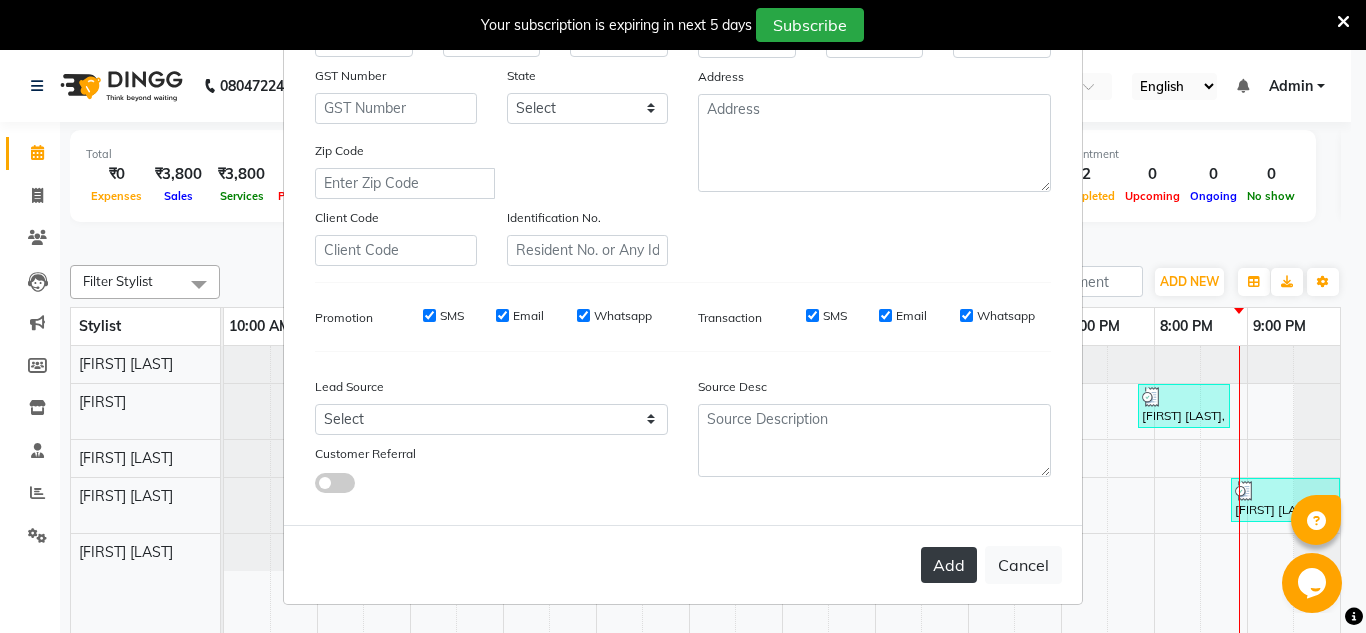 click on "Add" at bounding box center [949, 565] 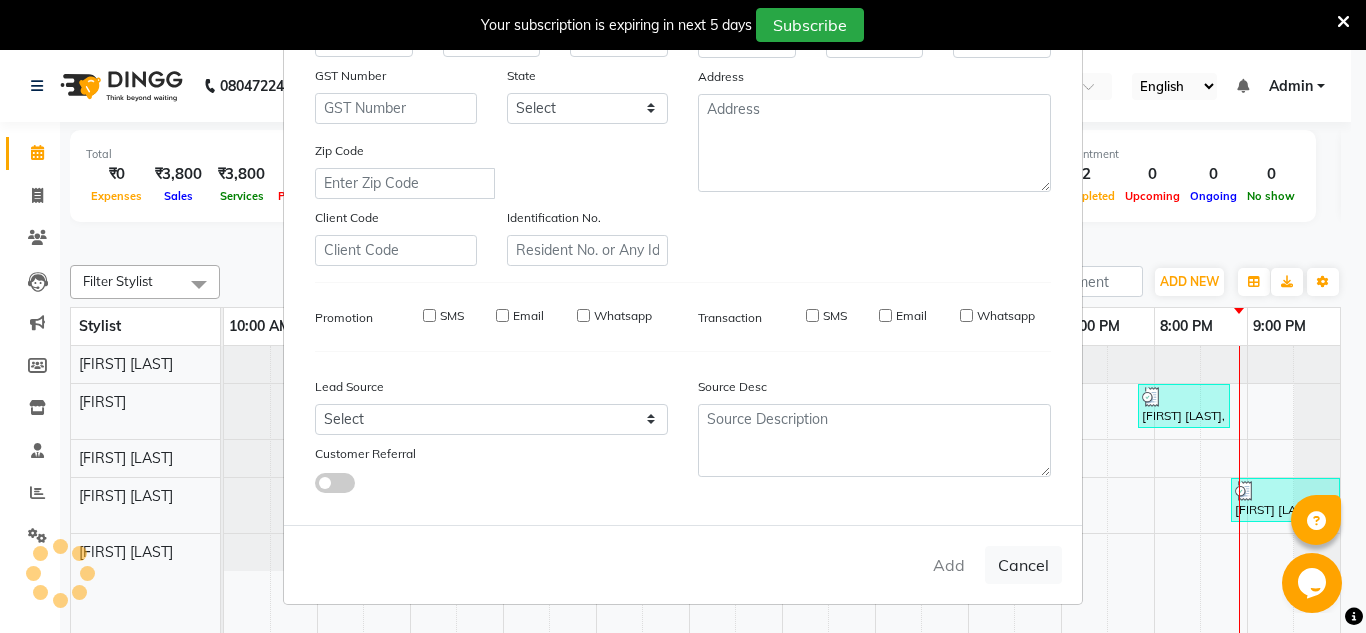type 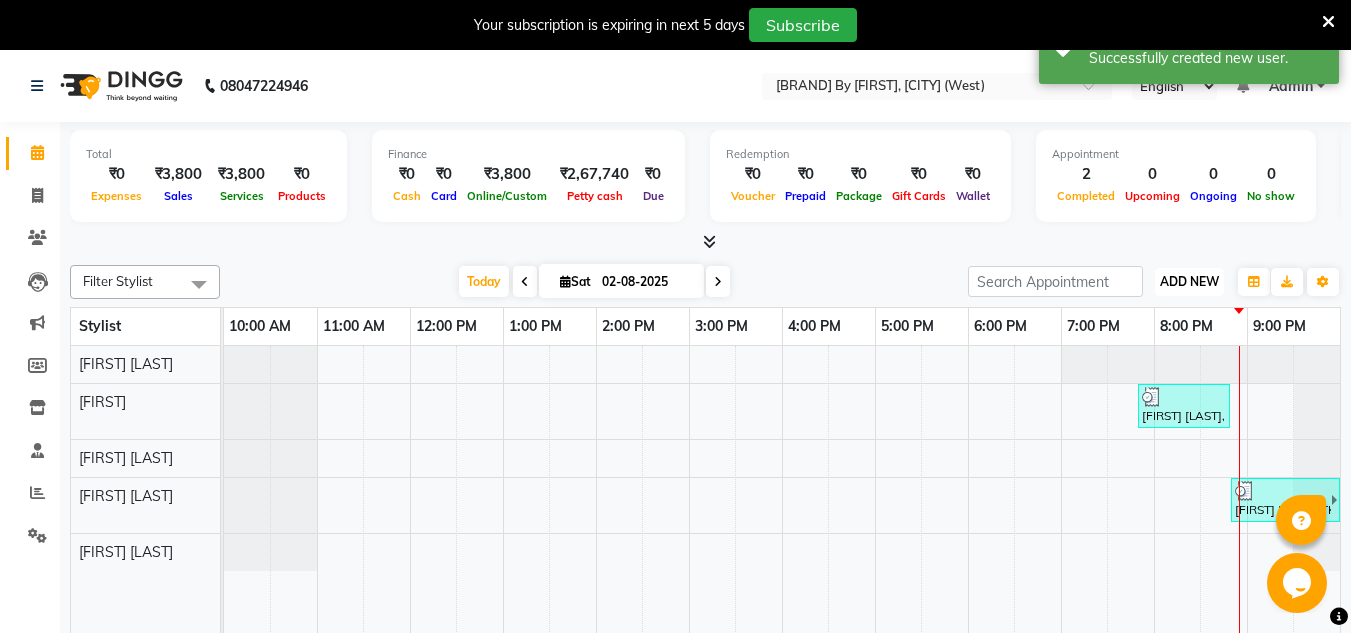 click on "ADD NEW" at bounding box center (1189, 281) 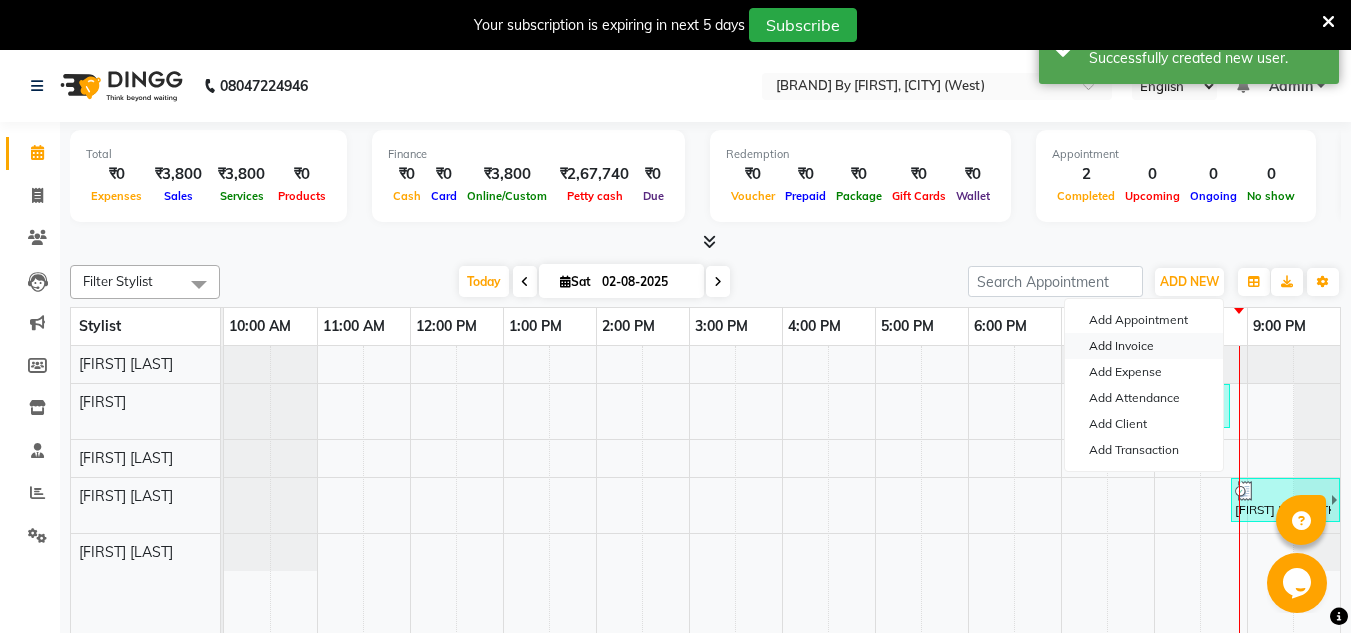 click on "Add Invoice" at bounding box center [1144, 346] 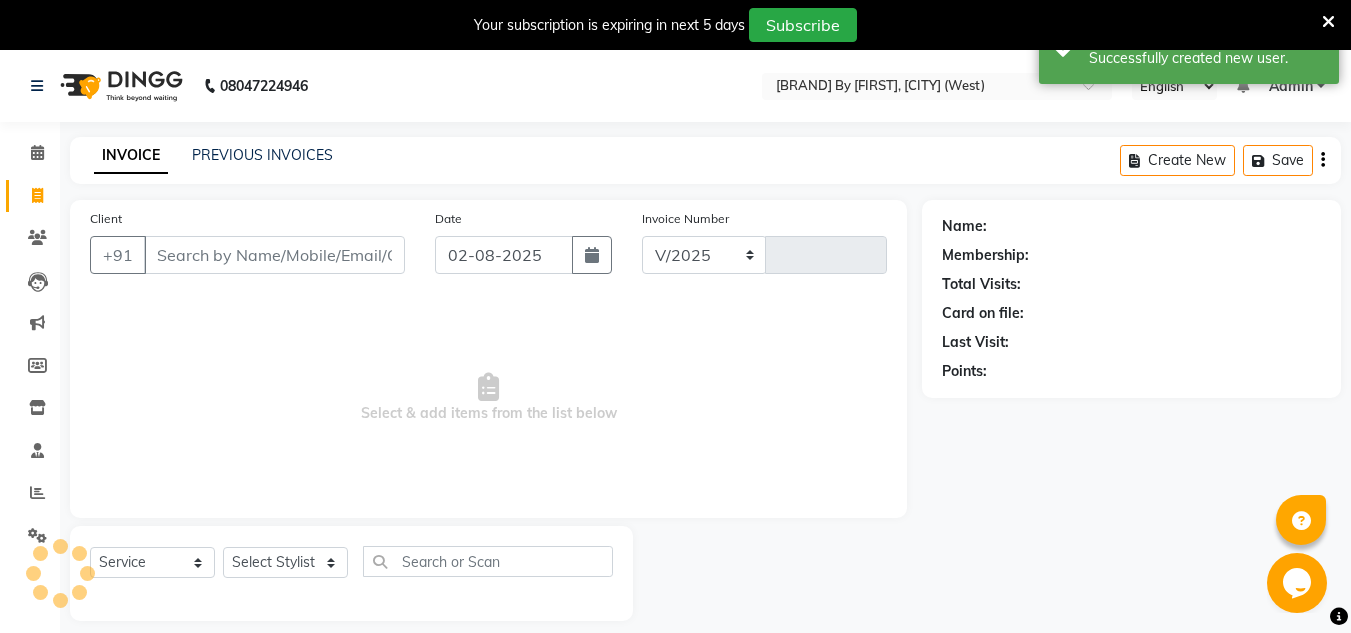 select on "6695" 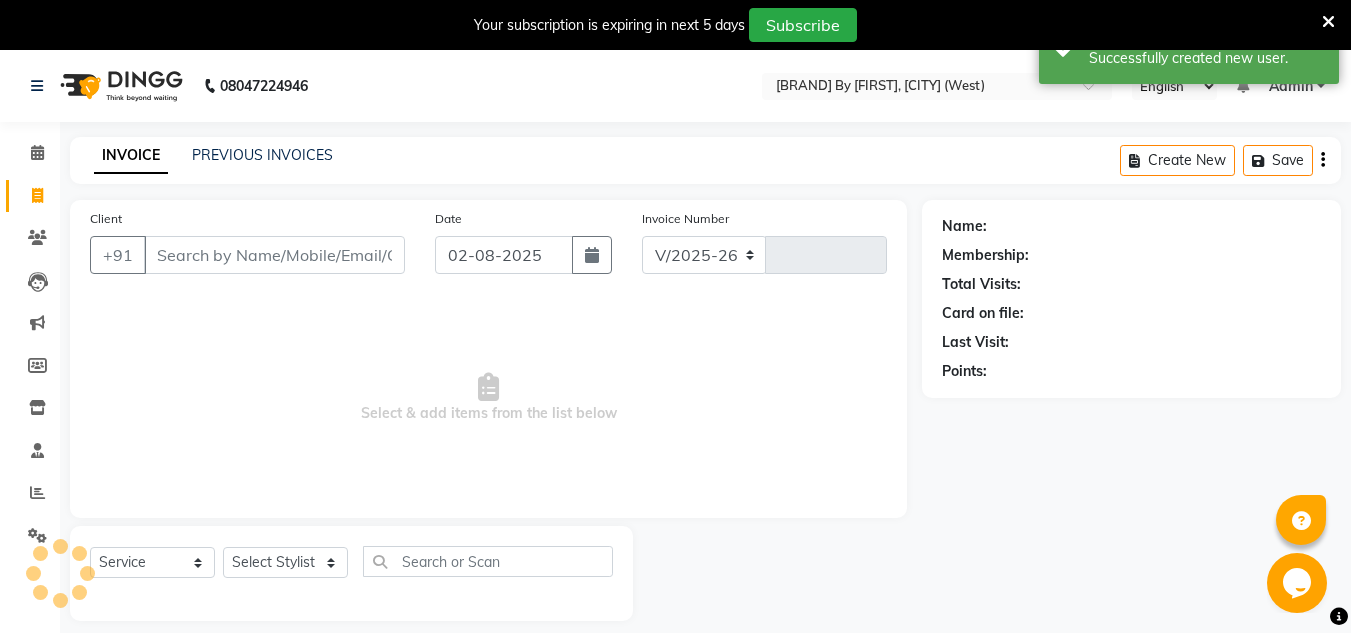 type on "0055" 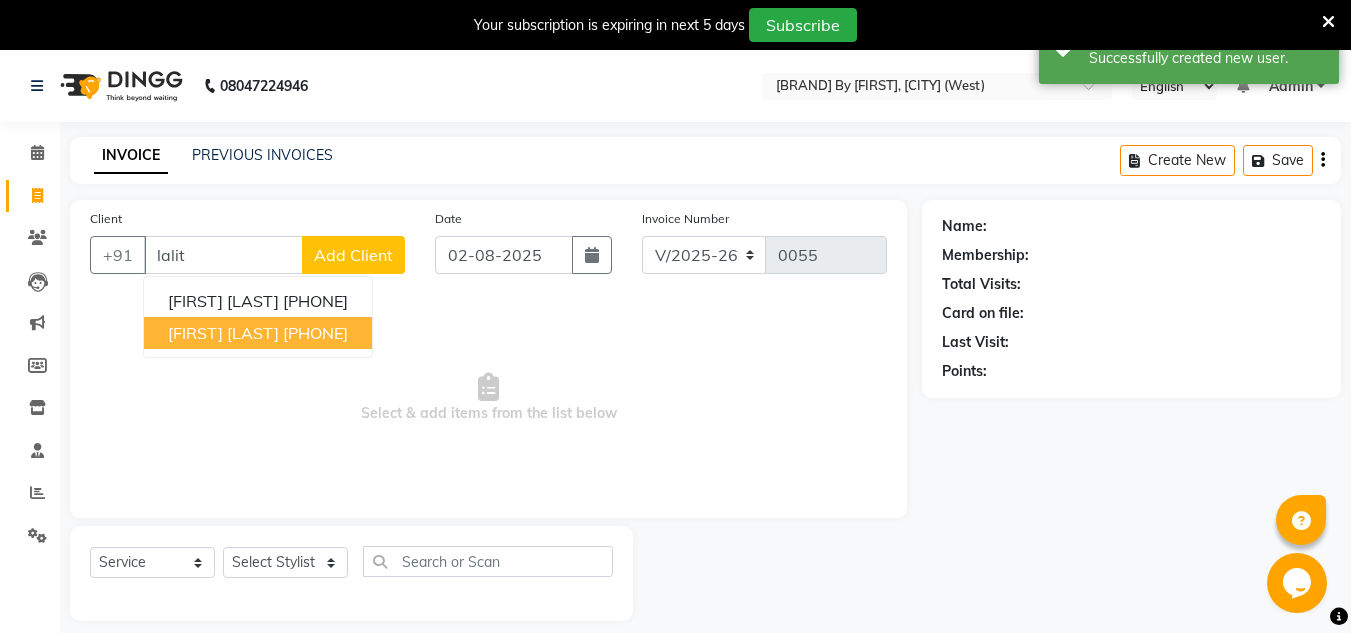 click on "[FIRST] [LAST]" at bounding box center (223, 333) 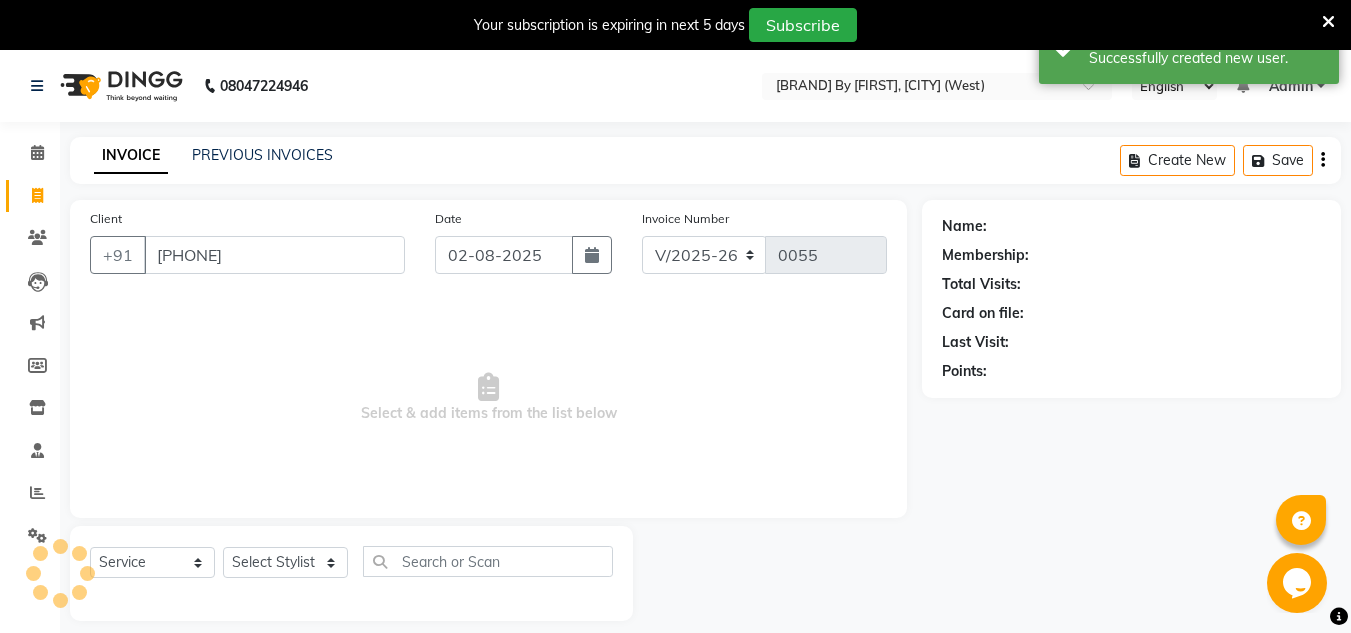type on "[PHONE]" 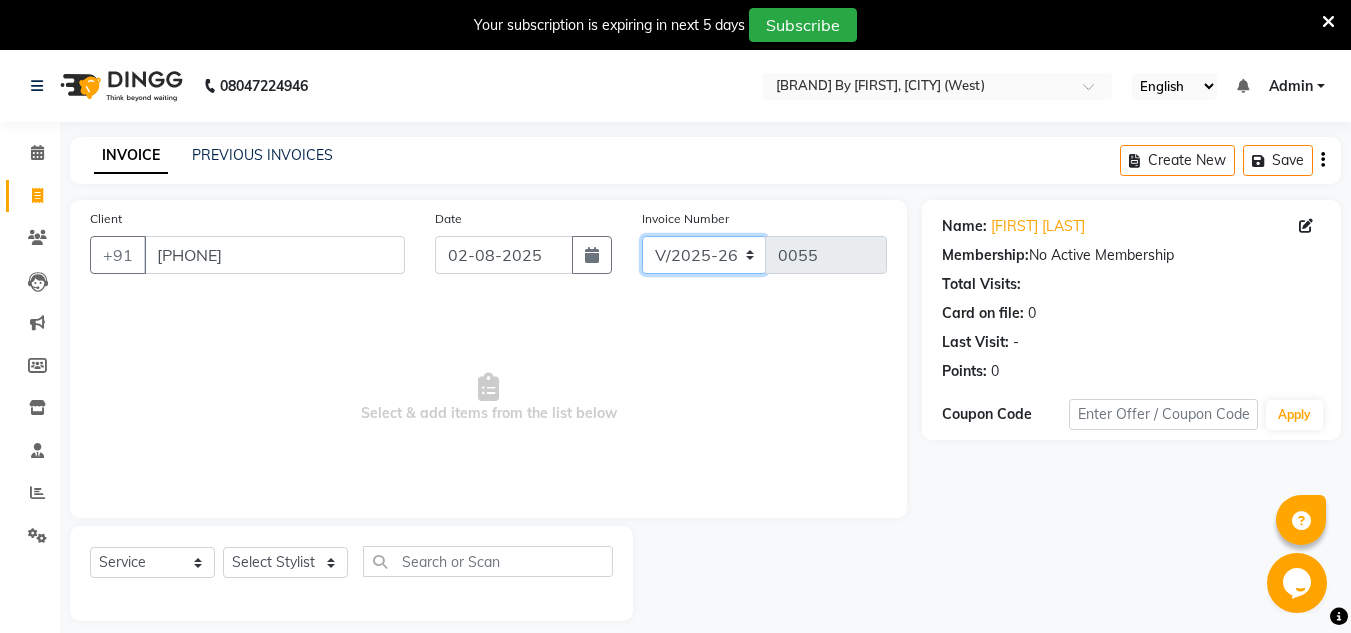 click on "V/2025 V/2025-26" 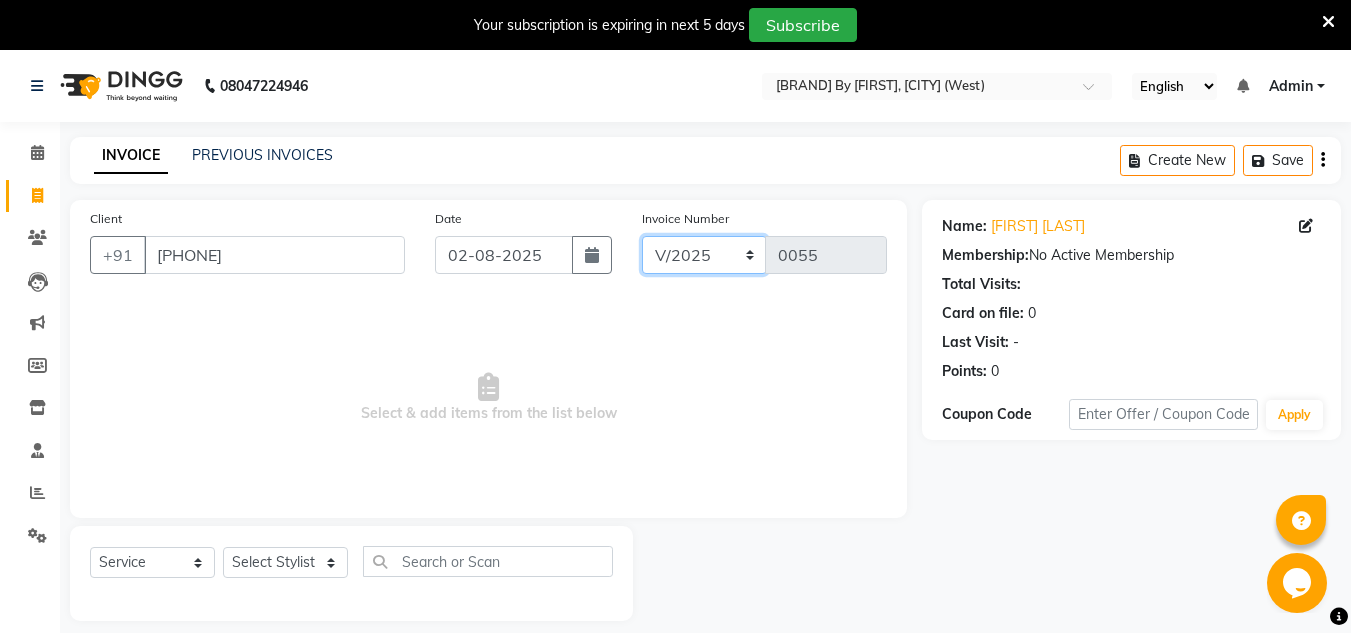 click on "V/2025 V/2025-26" 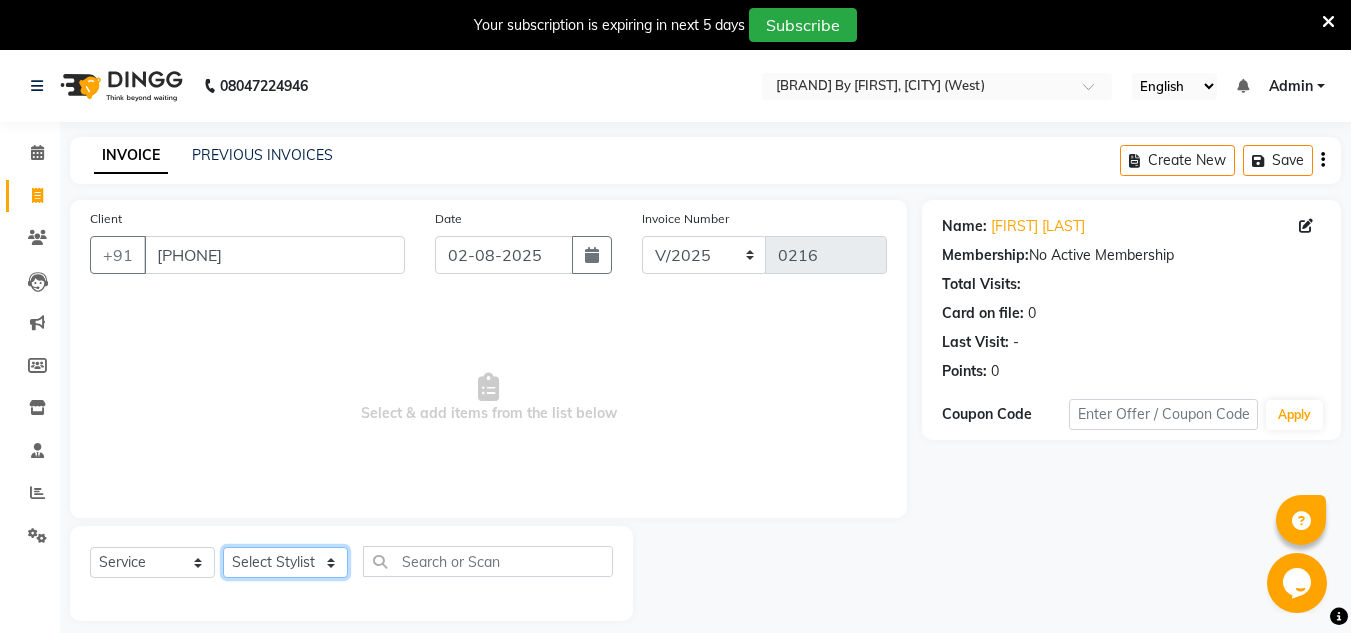 click on "Select Stylist [FIRST] [LAST] [FIRST] [FIRST] [FIRST] [LAST] [FIRST] [LAST]" 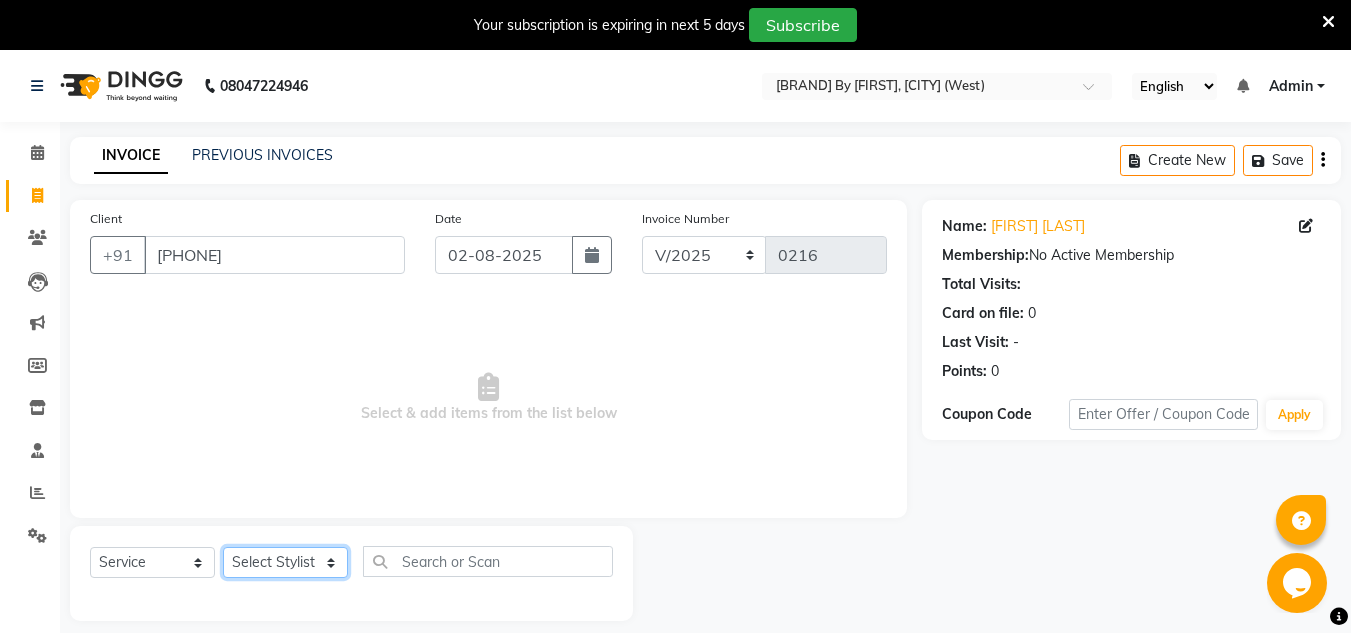 select on "66439" 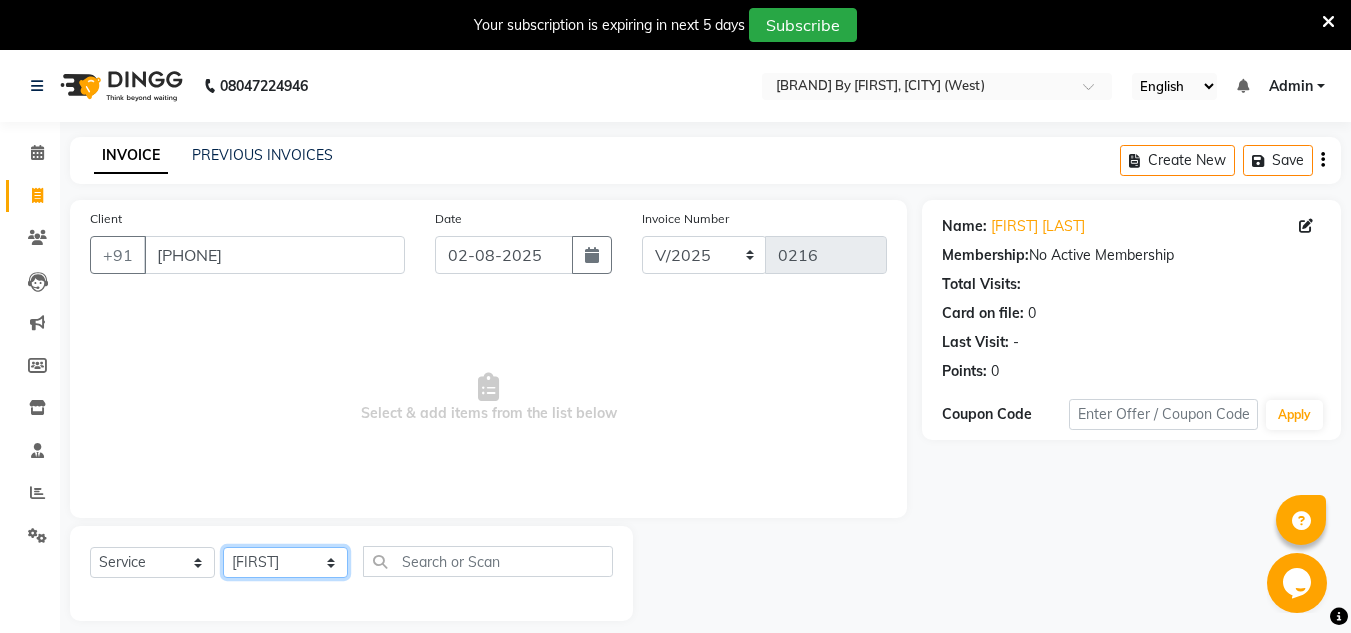 click on "Select Stylist [FIRST] [LAST] [FIRST] [FIRST] [FIRST] [LAST] [FIRST] [LAST]" 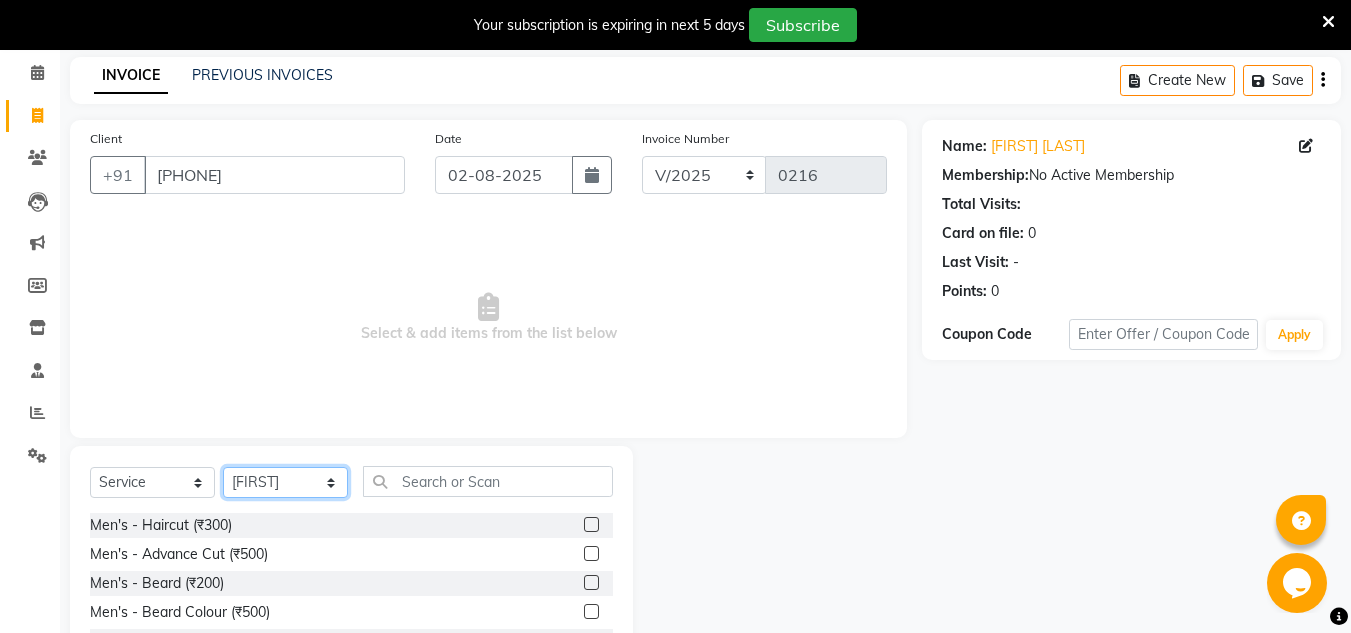 scroll, scrollTop: 218, scrollLeft: 0, axis: vertical 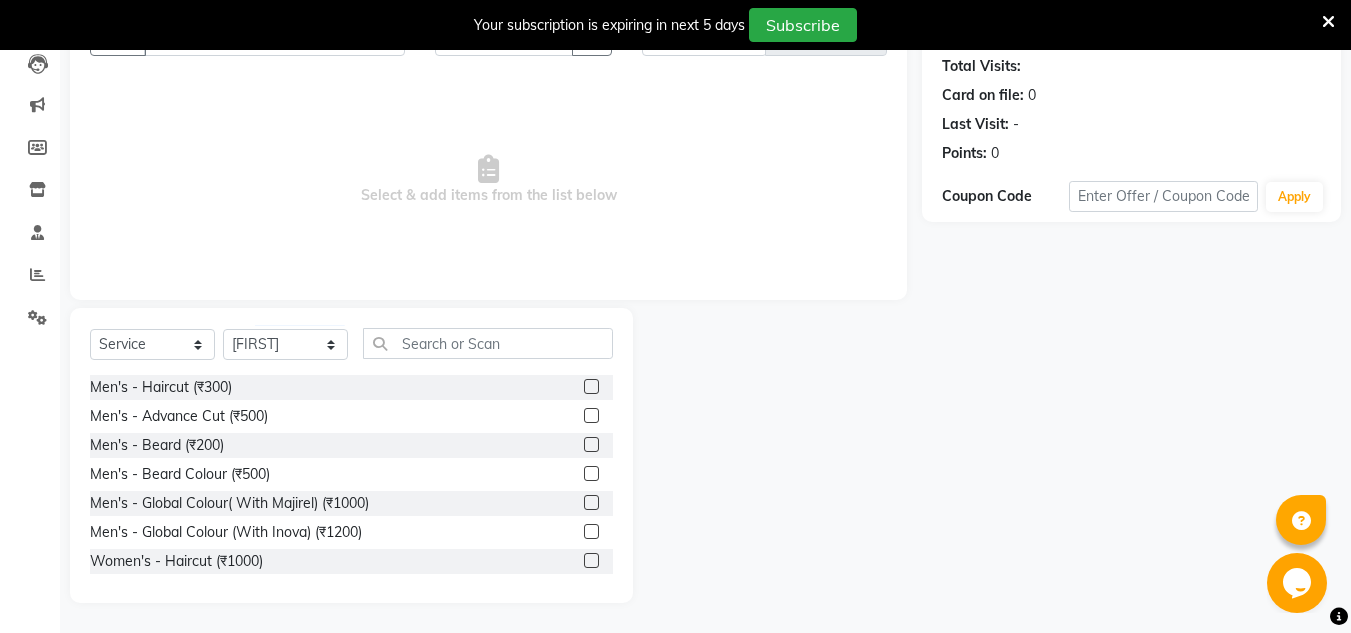click 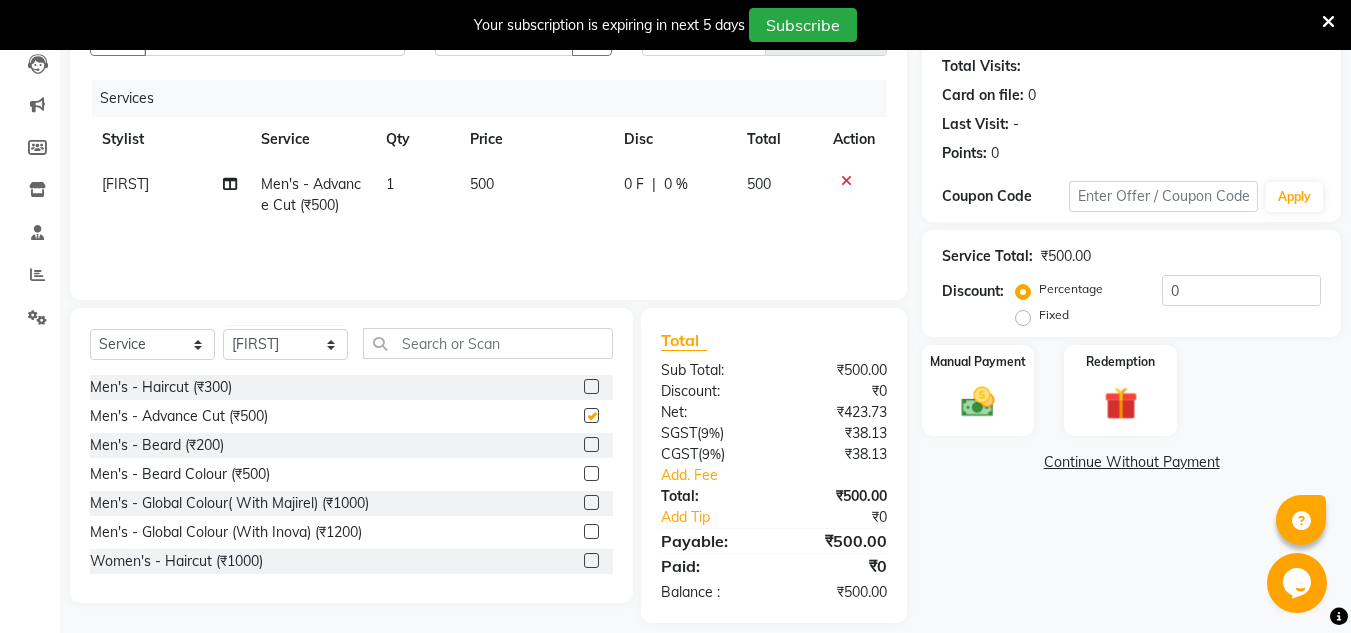 checkbox on "false" 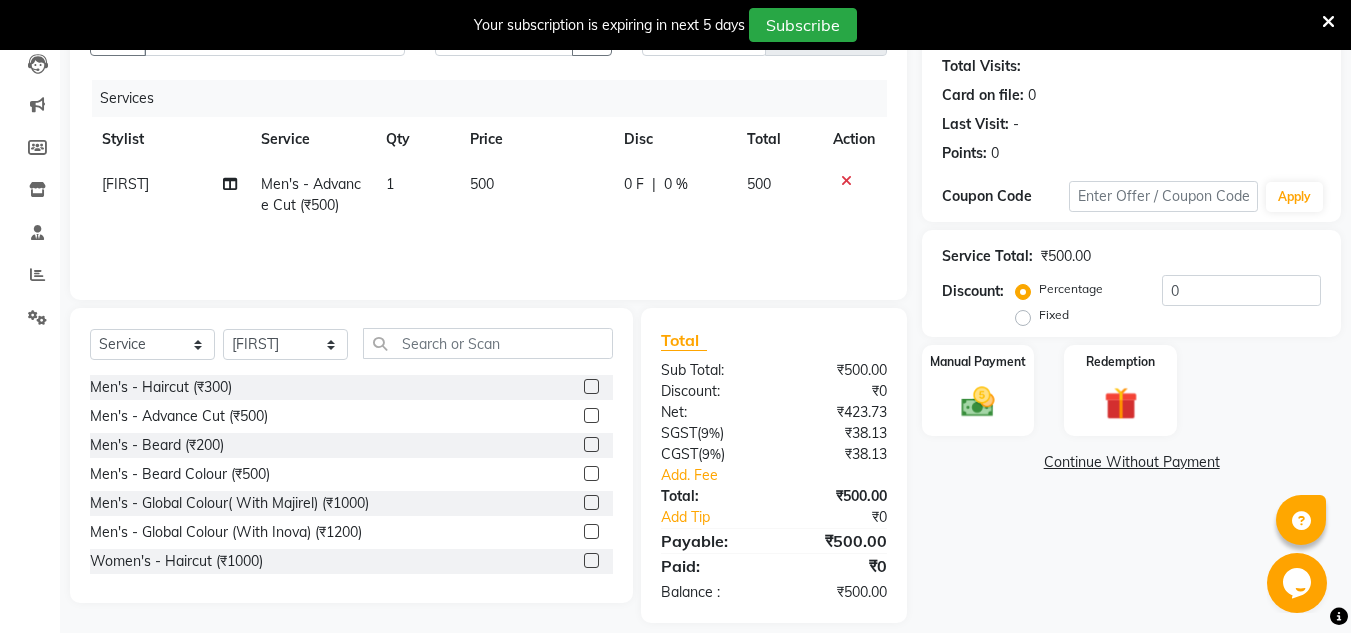 click on "500" 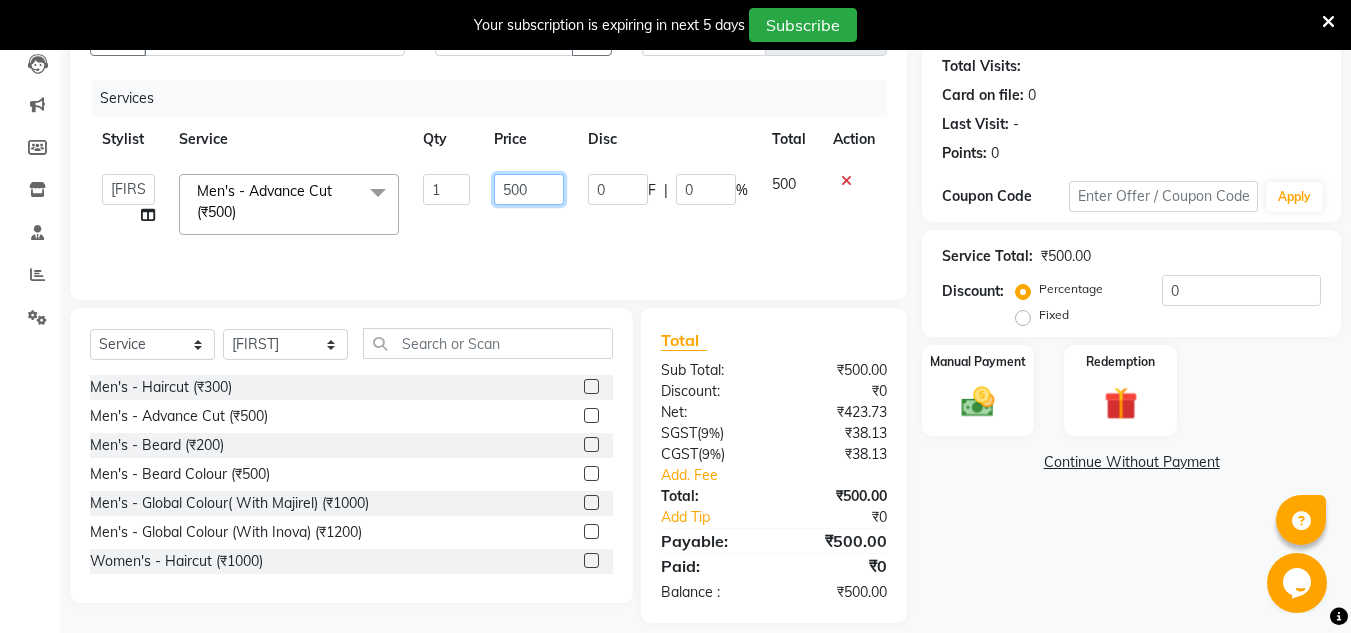 click on "500" 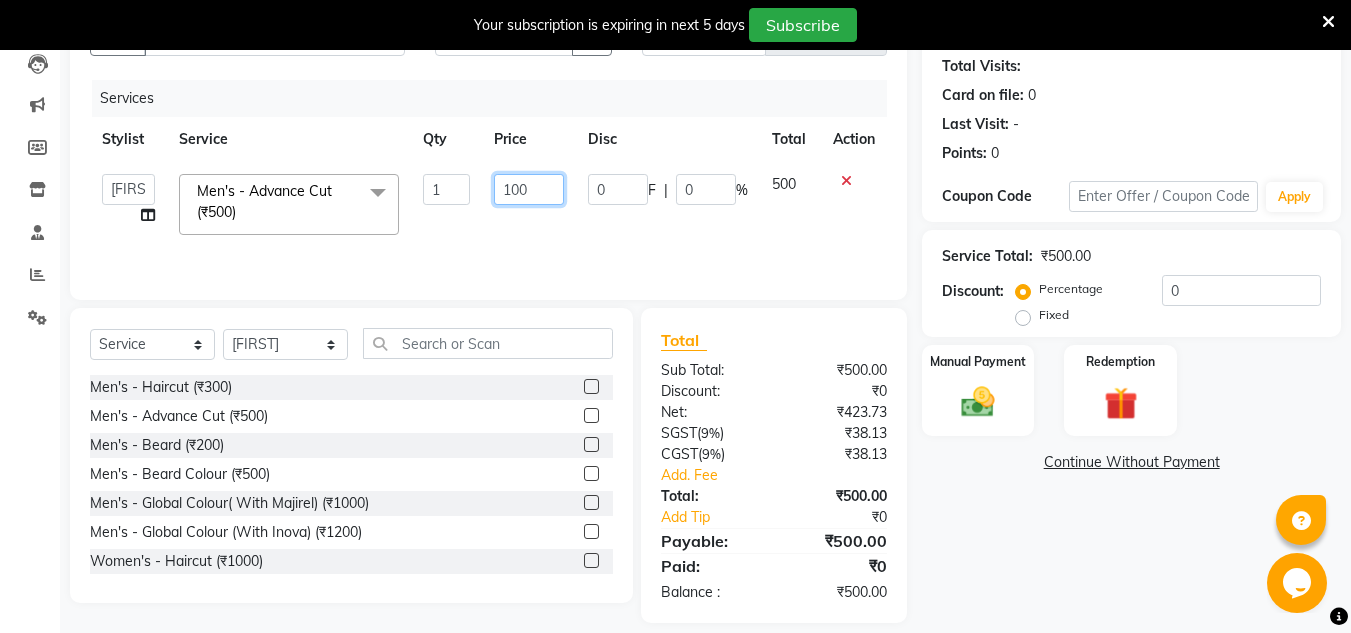 type on "1000" 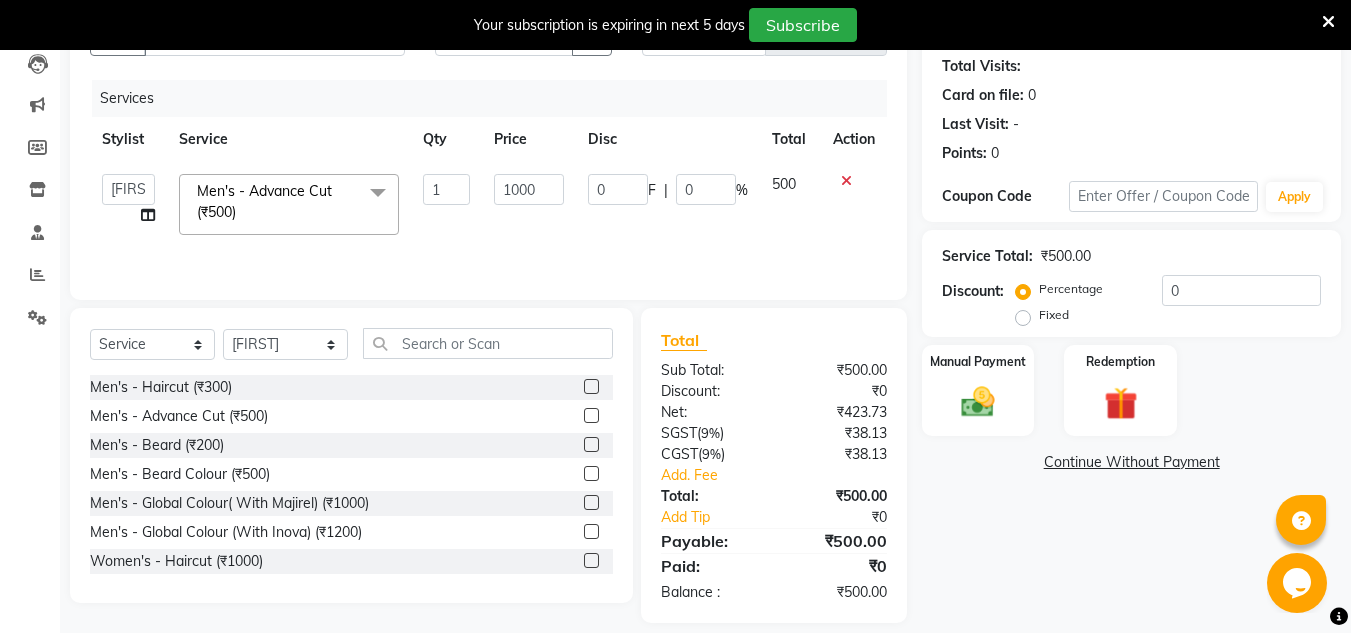 click on "Name: [FIRST] [LAST] Membership:  No Active Membership  Total Visits:   Card on file:  0 Last Visit:   - Points:   0  Coupon Code Apply Service Total:  ₹500.00  Discount:  Percentage   Fixed  0 Manual Payment Redemption  Continue Without Payment" 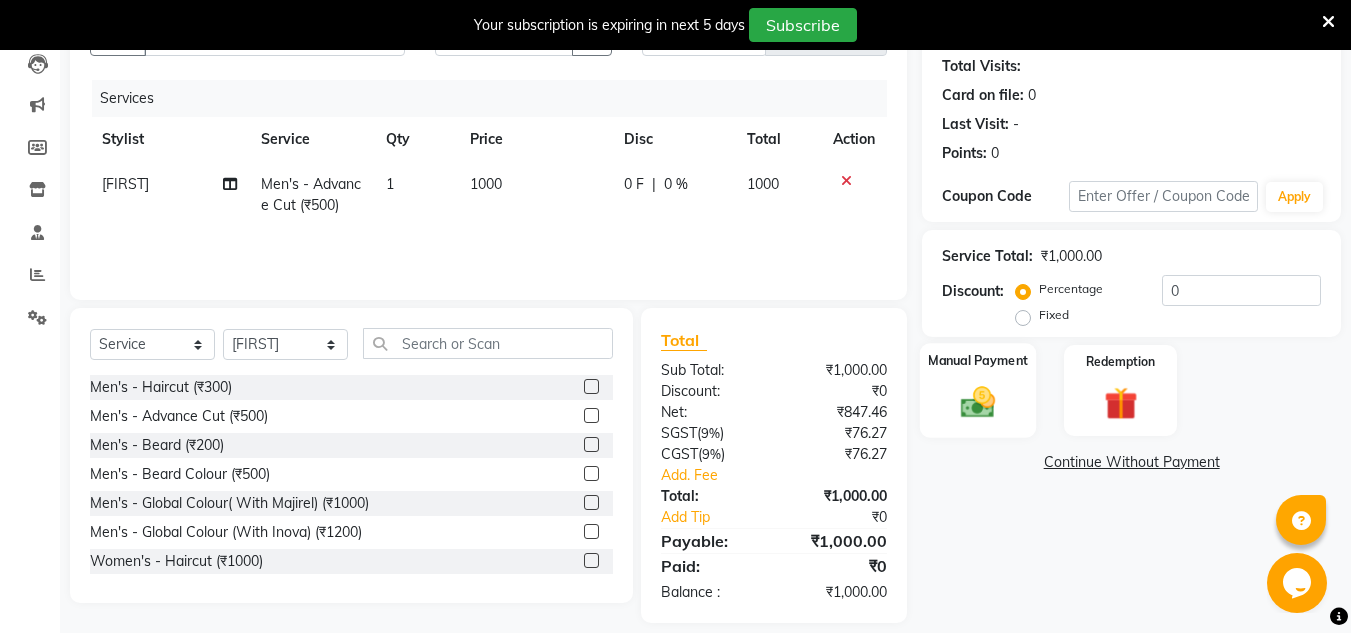 click 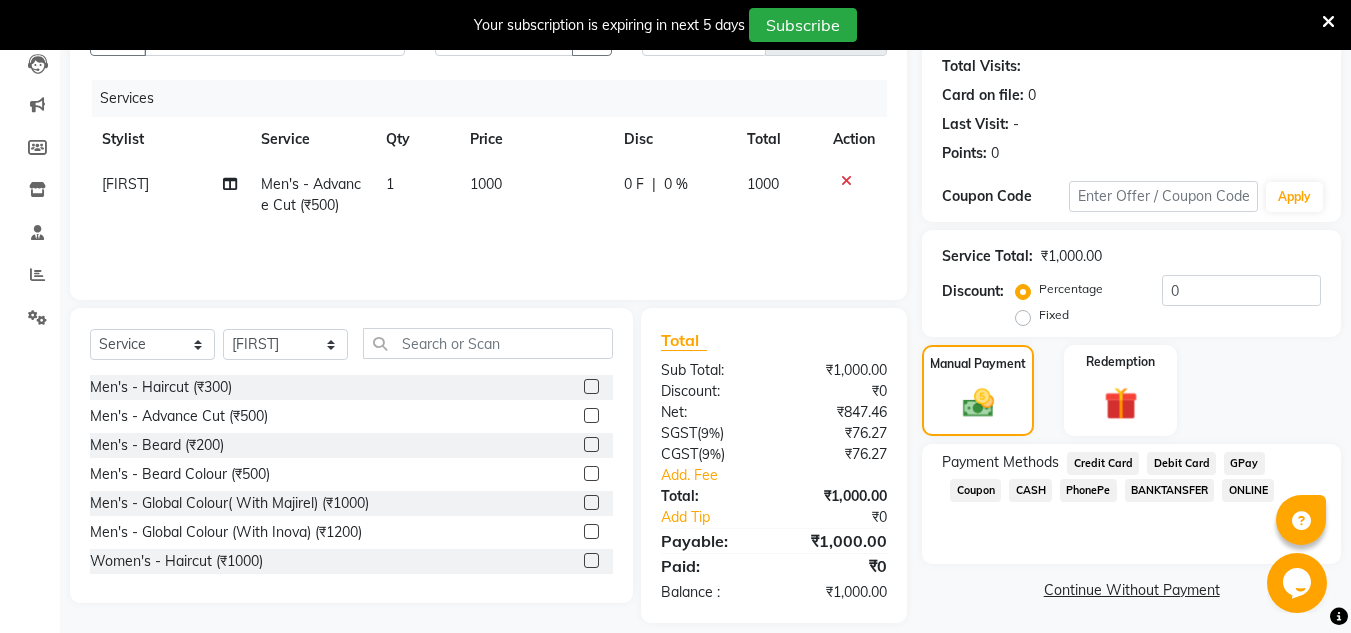 click on "CASH" 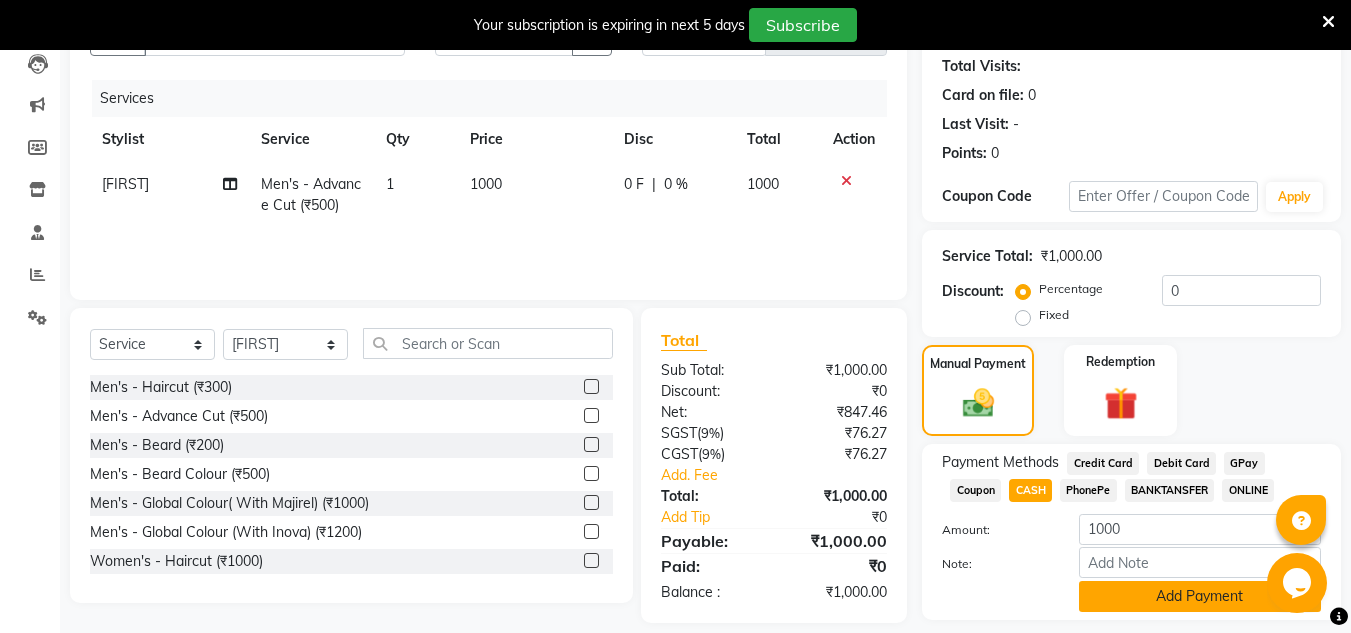 click on "Add Payment" 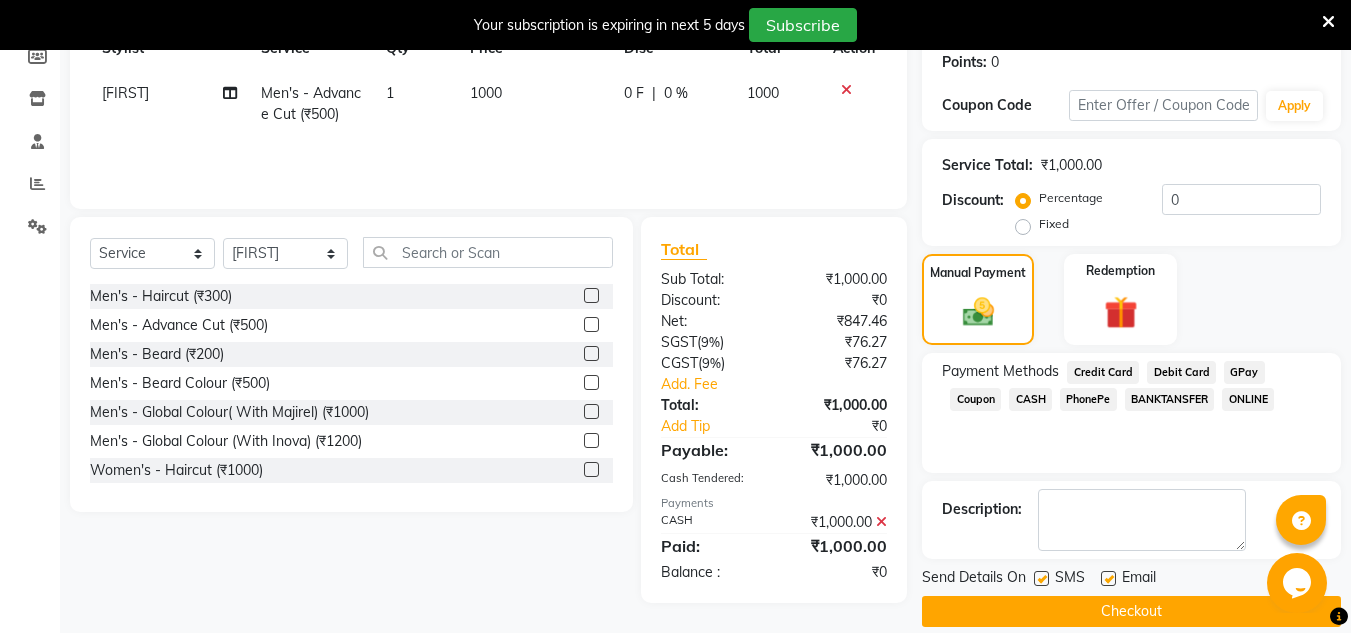 scroll, scrollTop: 333, scrollLeft: 0, axis: vertical 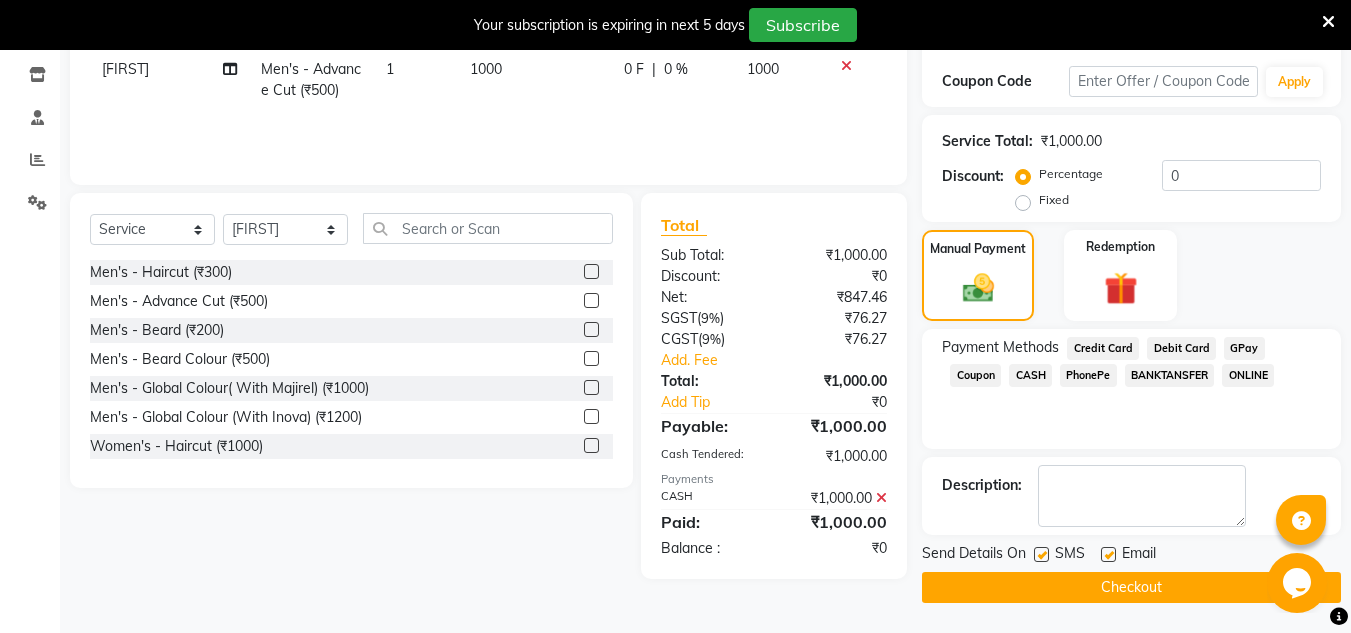 click on "Checkout" 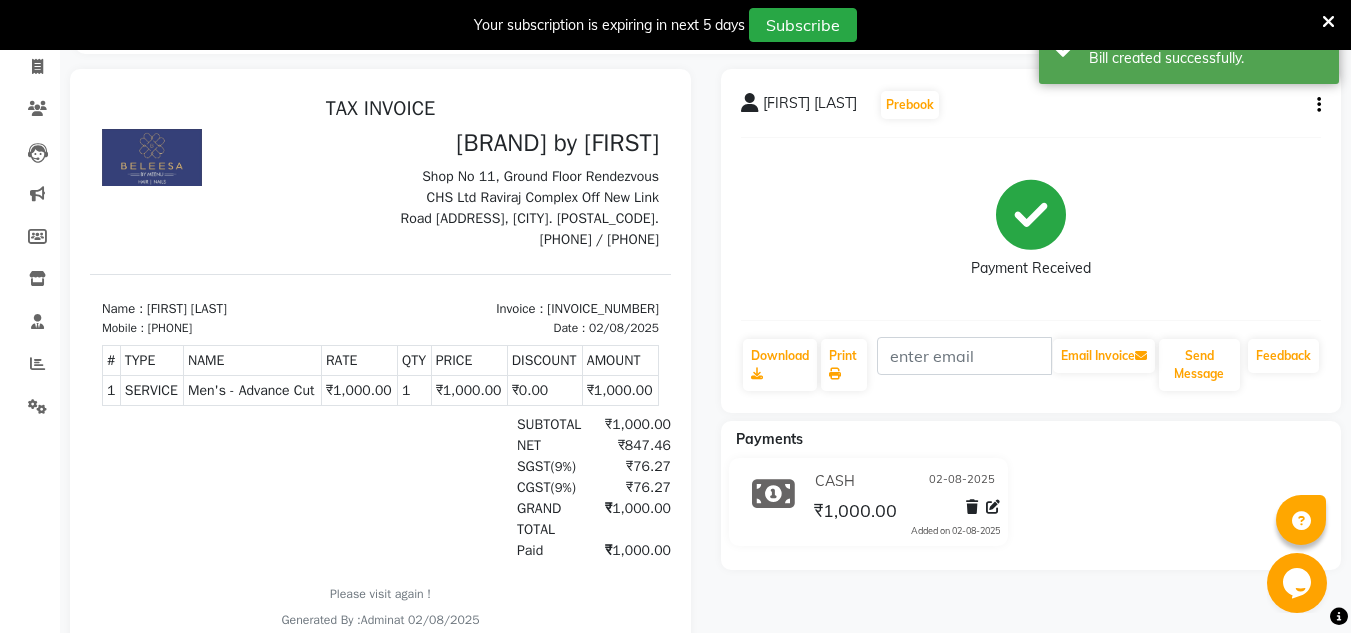 scroll, scrollTop: 0, scrollLeft: 0, axis: both 